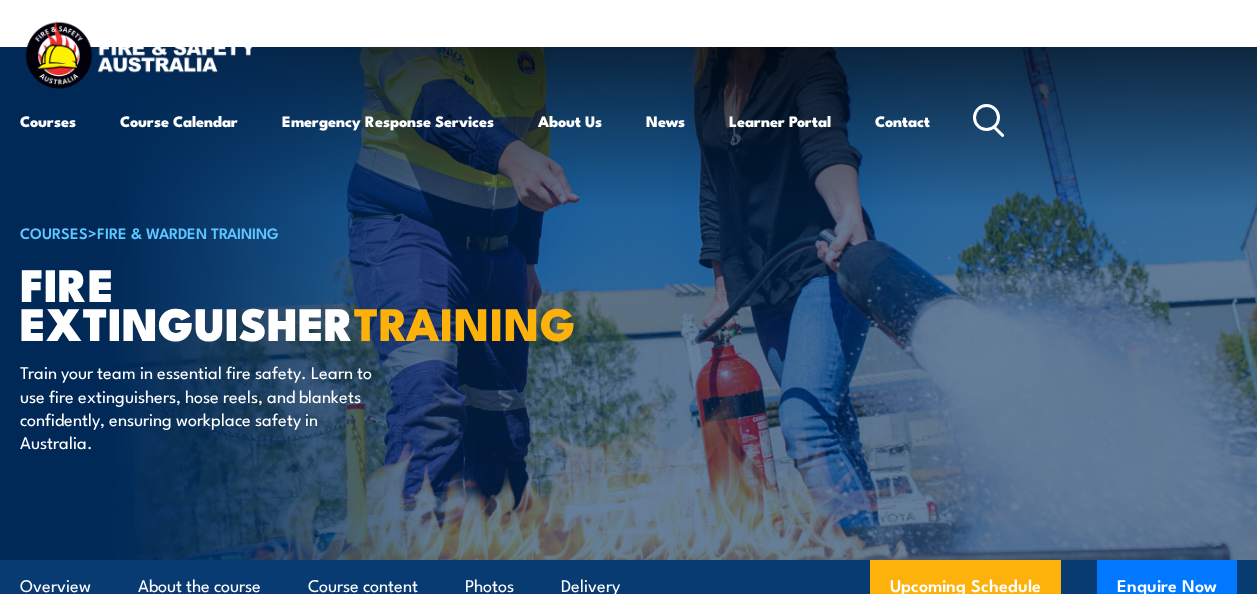 scroll, scrollTop: 0, scrollLeft: 0, axis: both 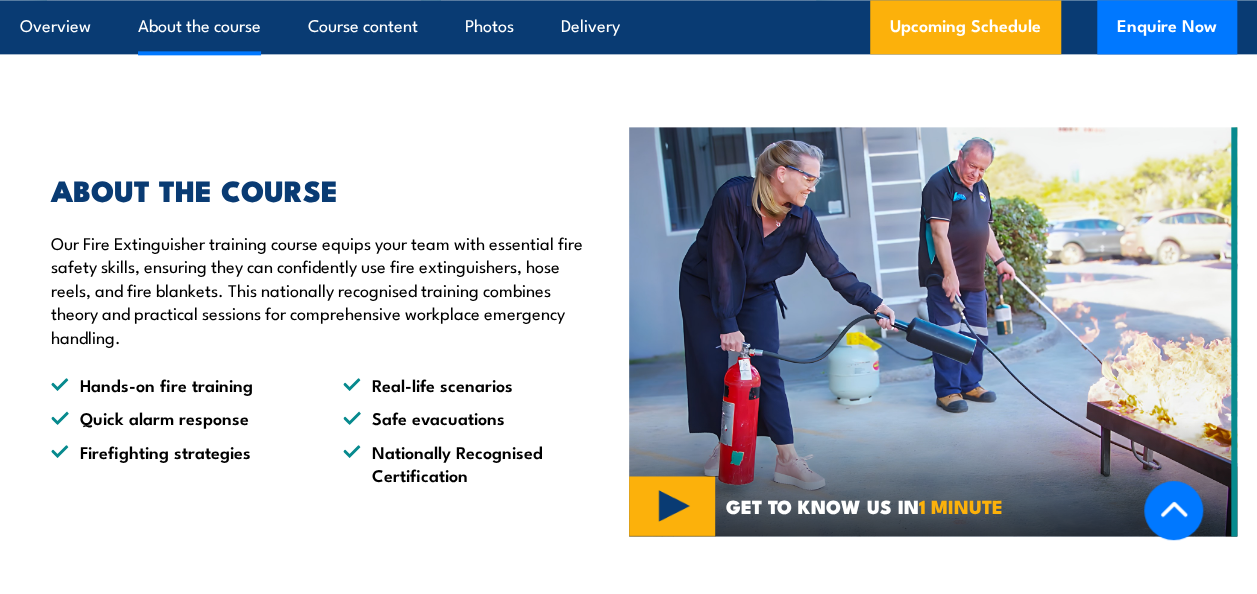 click at bounding box center [933, 331] 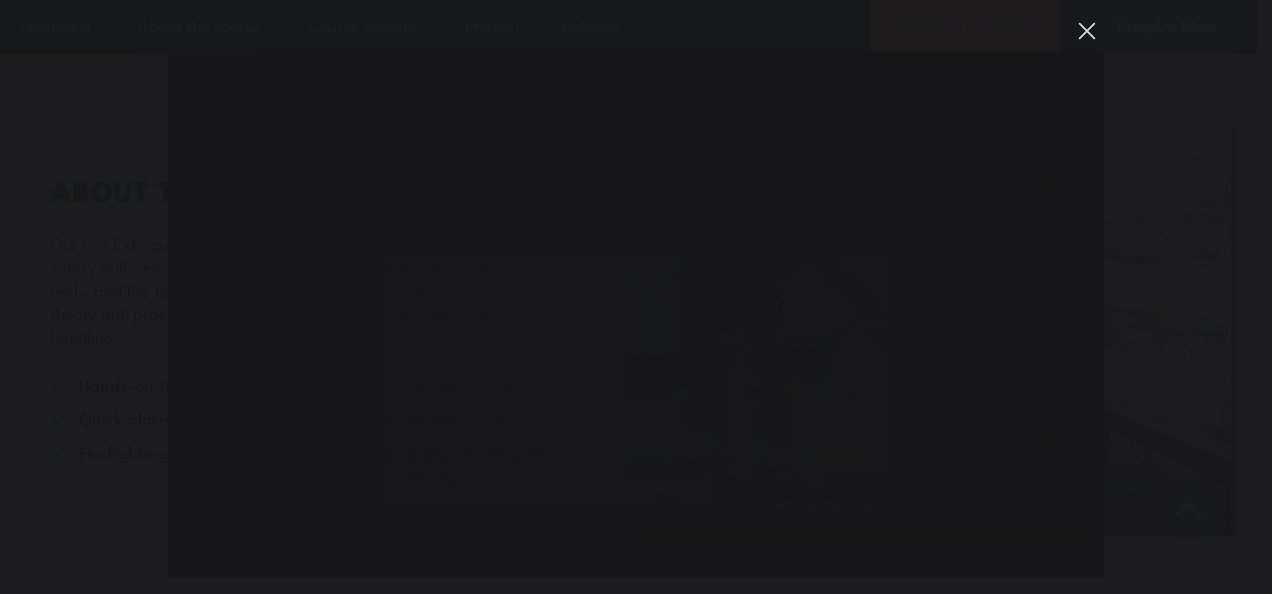 click at bounding box center (1087, 31) 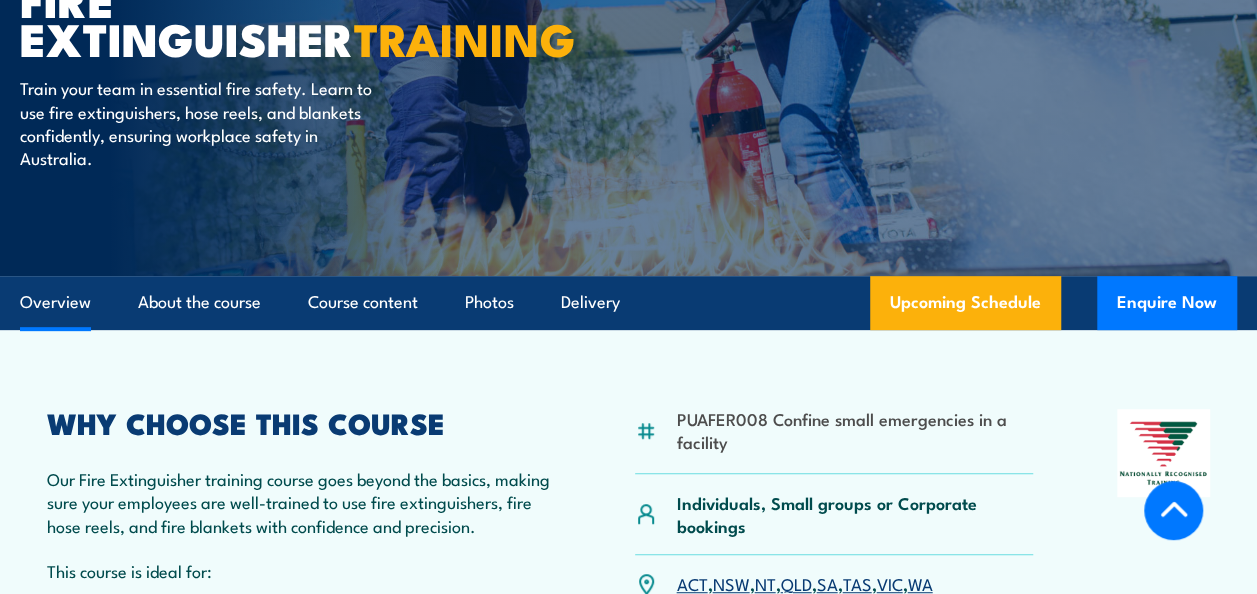 scroll, scrollTop: 200, scrollLeft: 0, axis: vertical 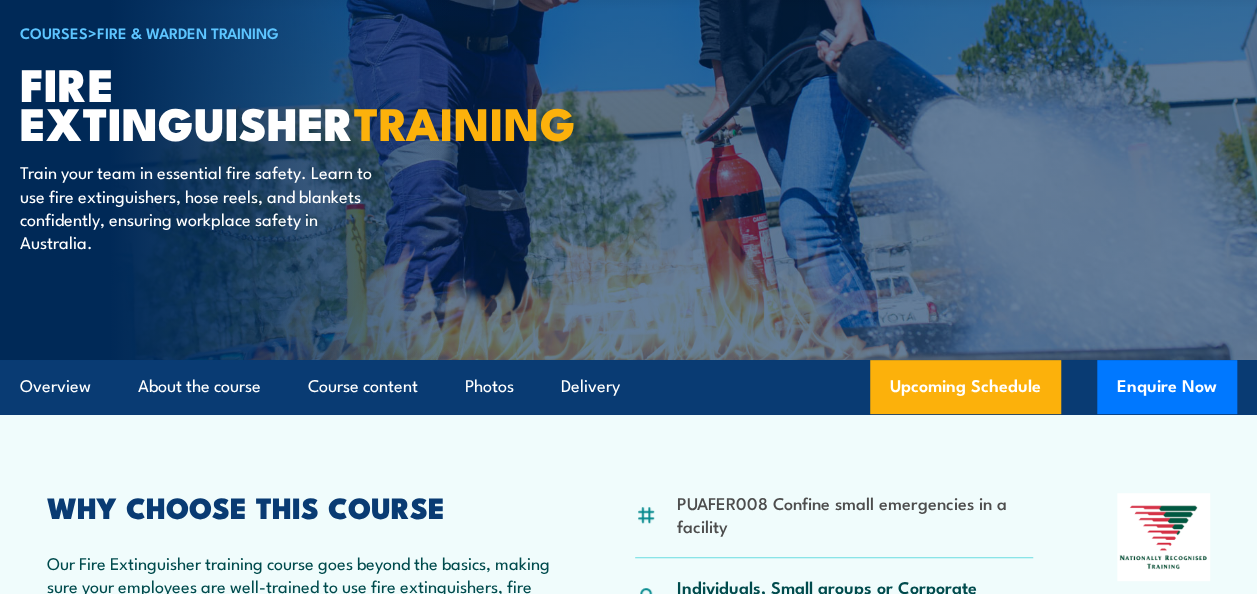 click on "Fire & Warden Training" at bounding box center (188, 32) 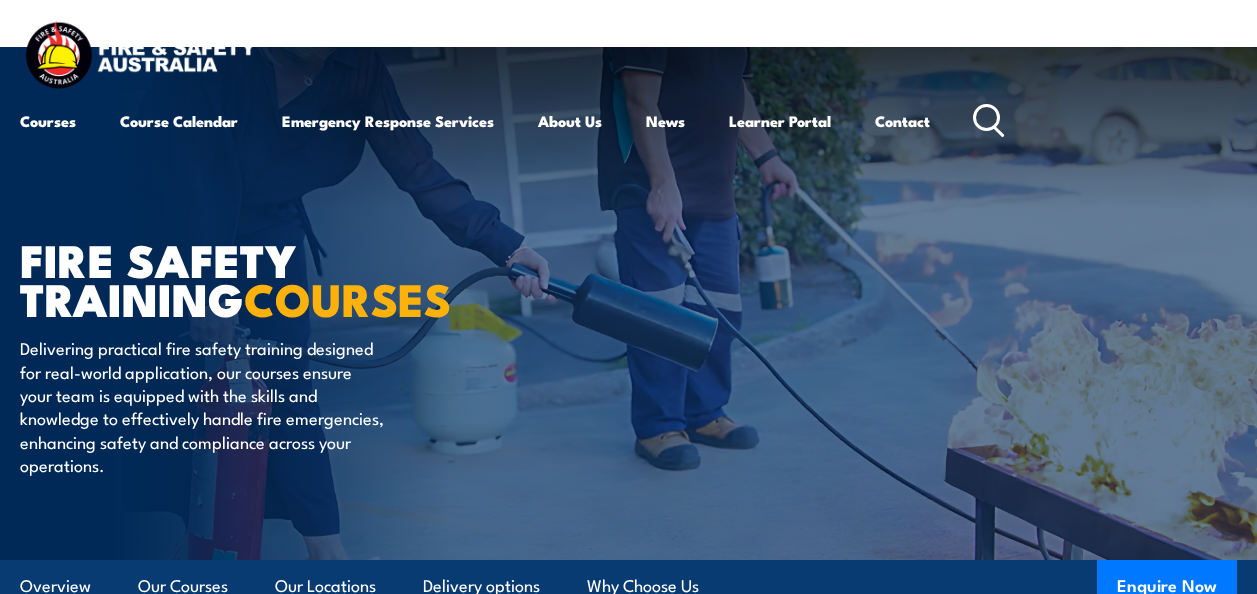 scroll, scrollTop: 0, scrollLeft: 0, axis: both 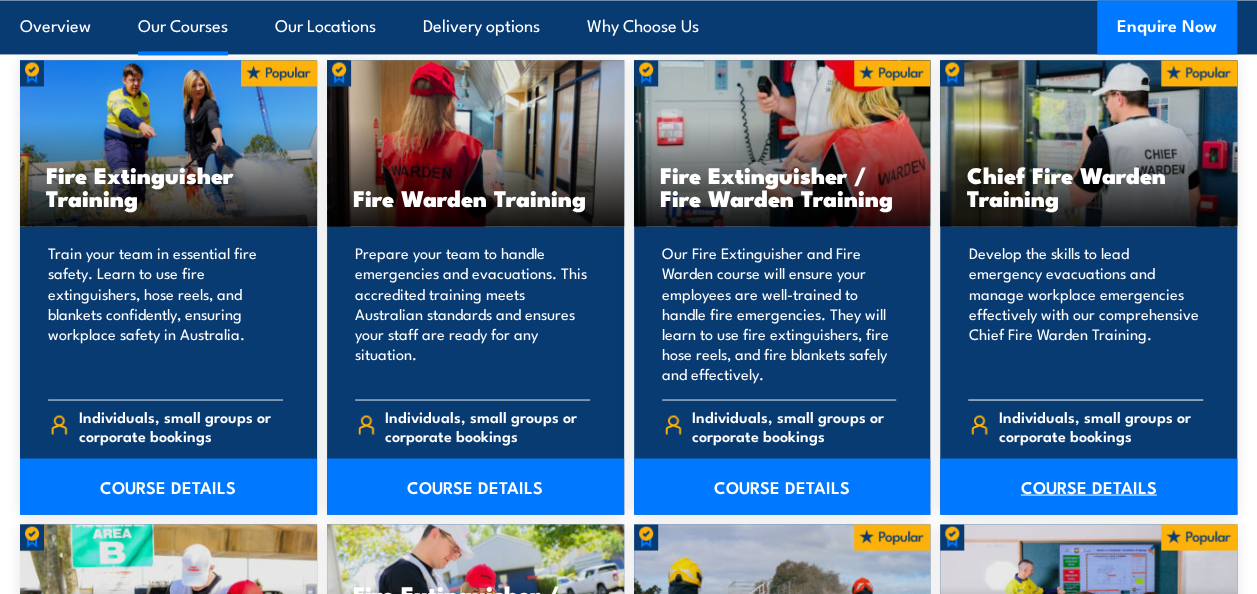 click on "COURSE DETAILS" at bounding box center [1088, 486] 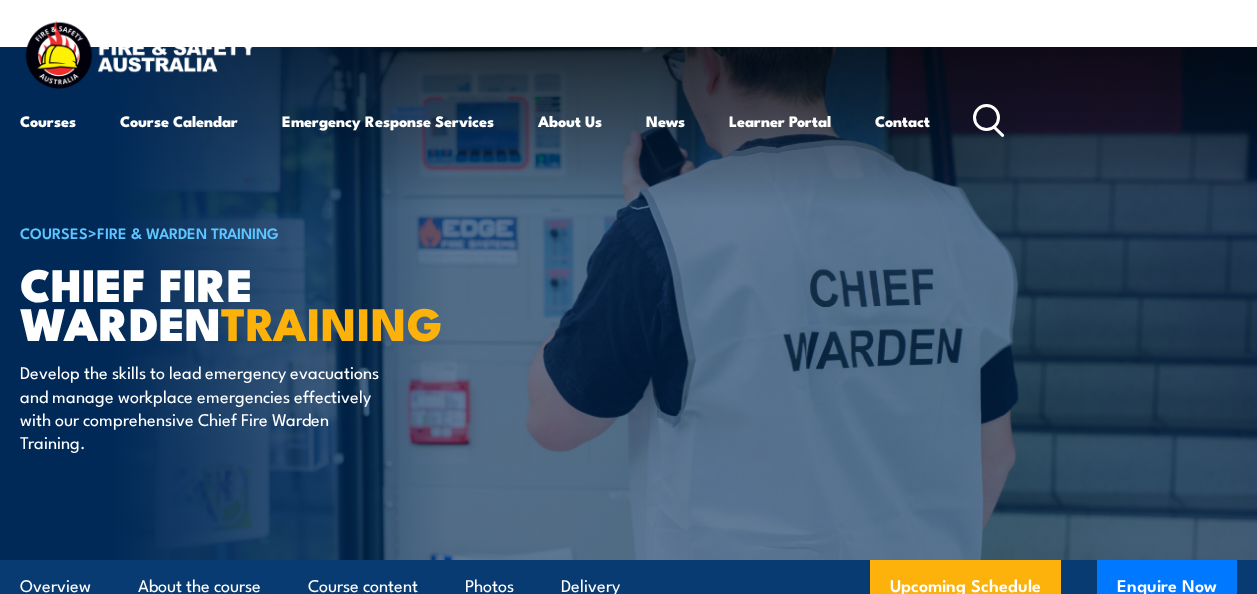 scroll, scrollTop: 0, scrollLeft: 0, axis: both 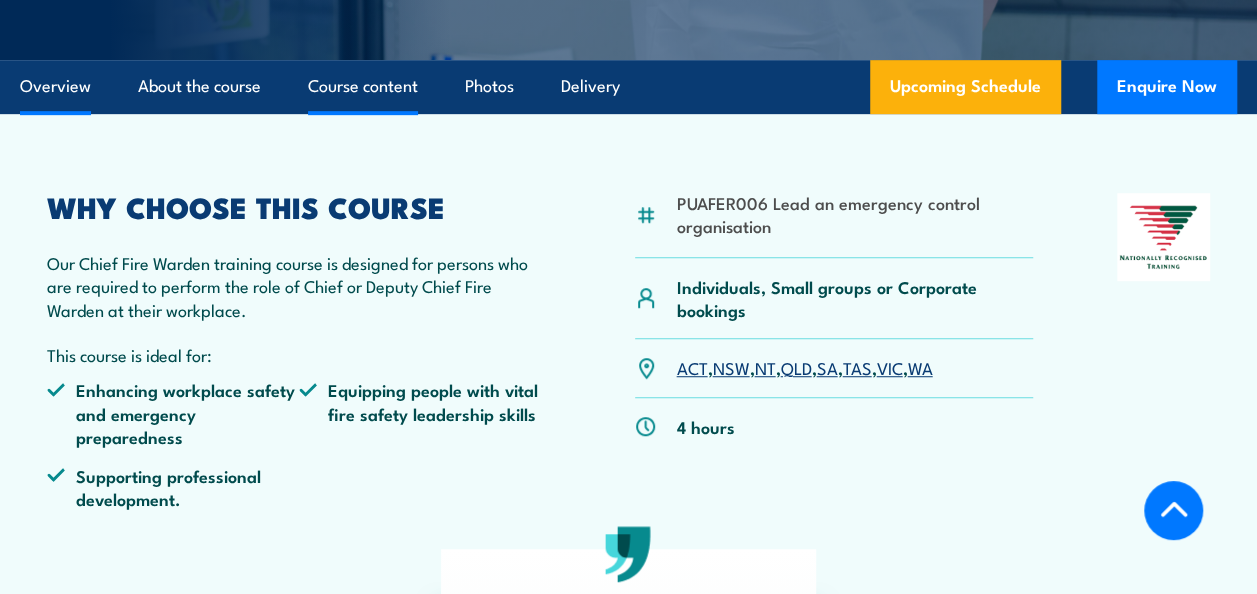 click on "Course content" at bounding box center [363, 86] 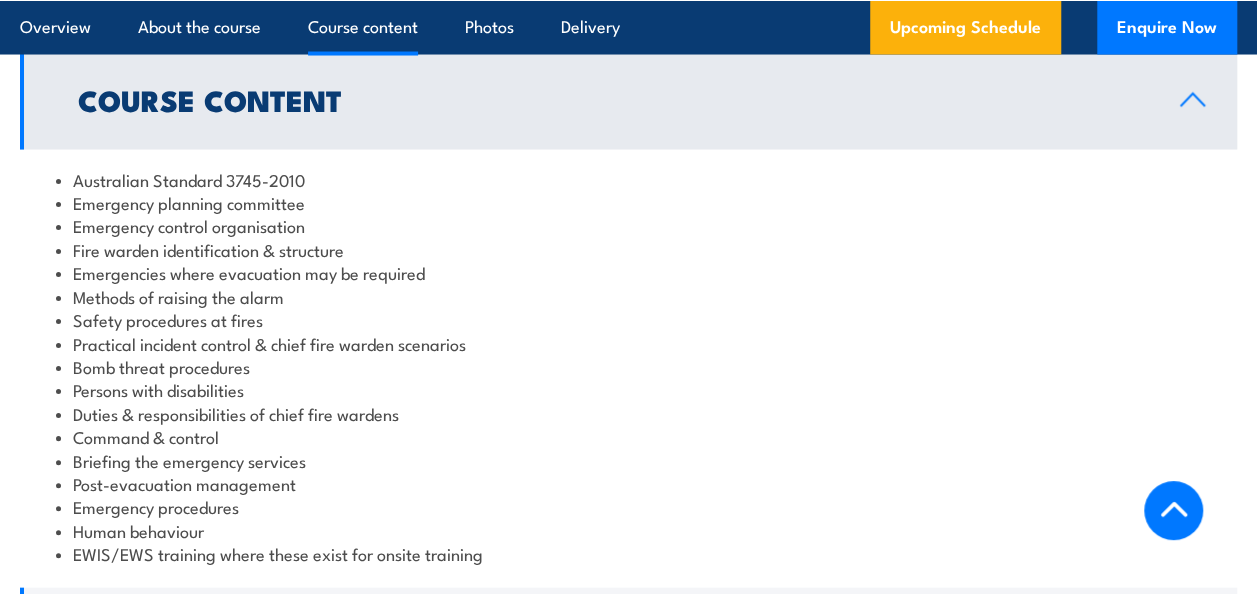 scroll, scrollTop: 1944, scrollLeft: 0, axis: vertical 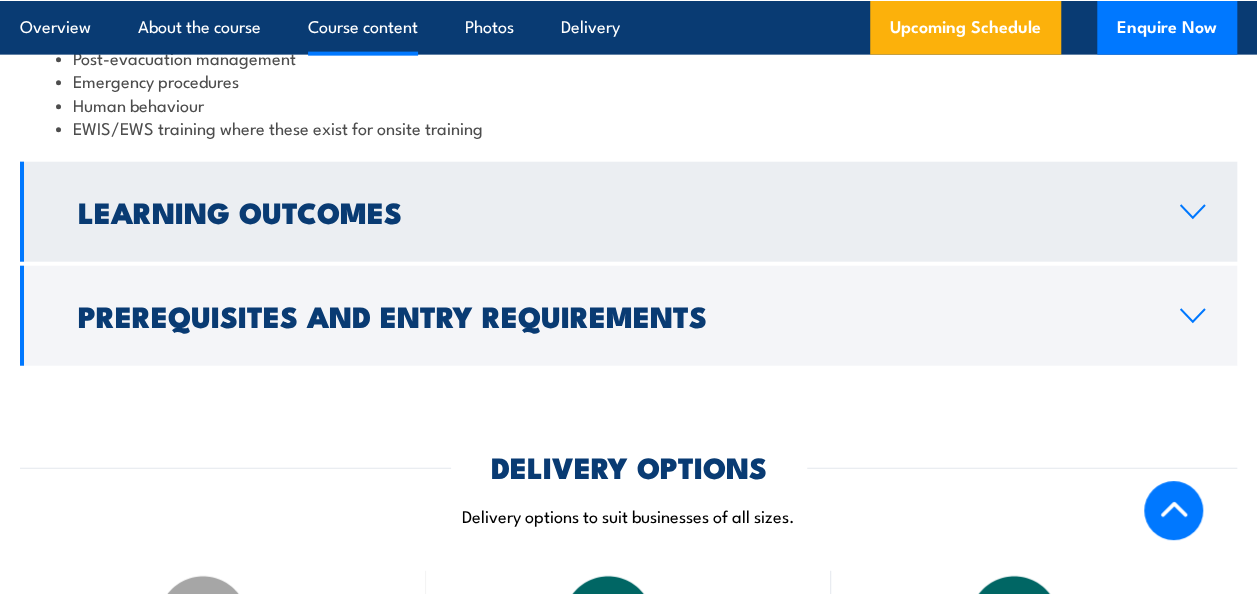click on "Learning Outcomes" at bounding box center (613, 211) 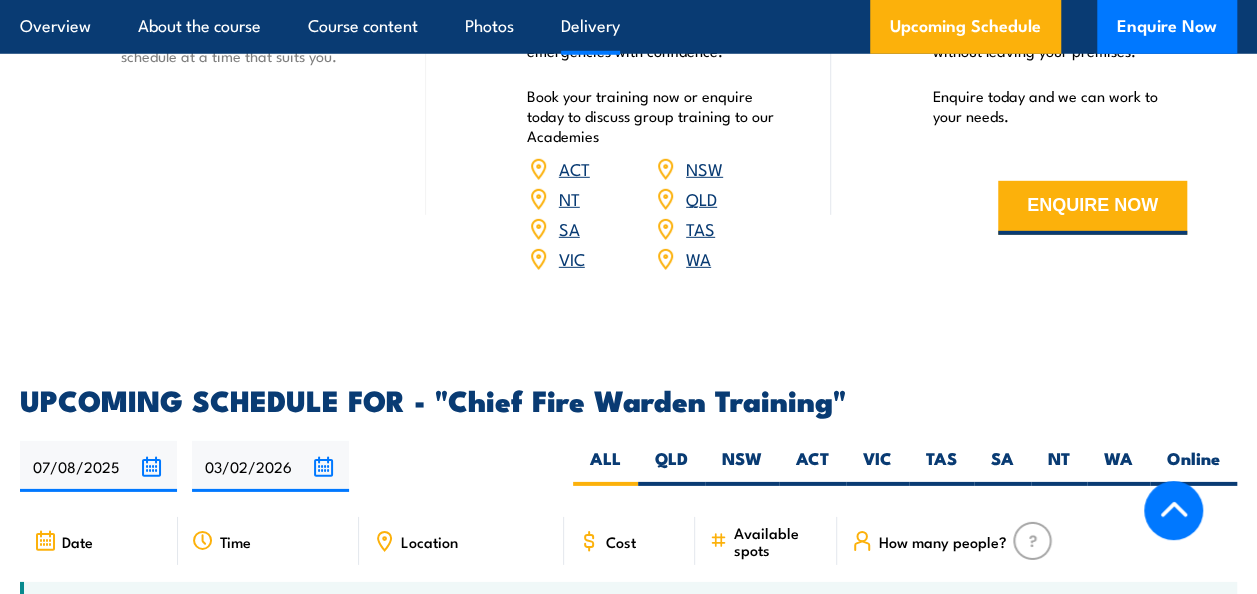 scroll, scrollTop: 2984, scrollLeft: 0, axis: vertical 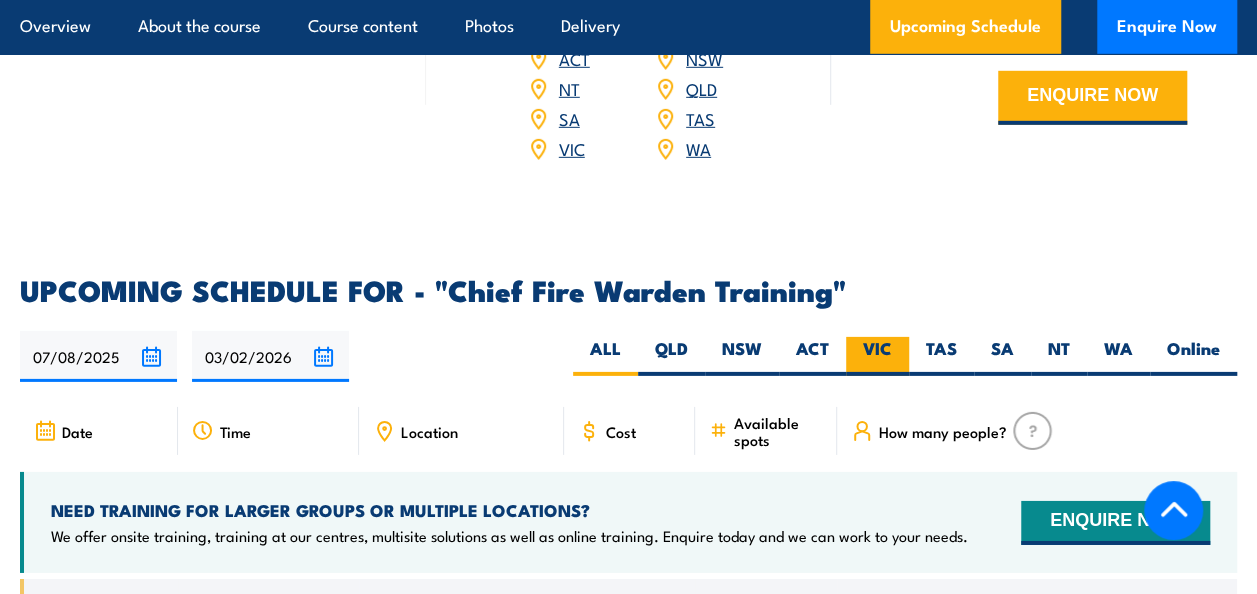 click on "VIC" at bounding box center (877, 356) 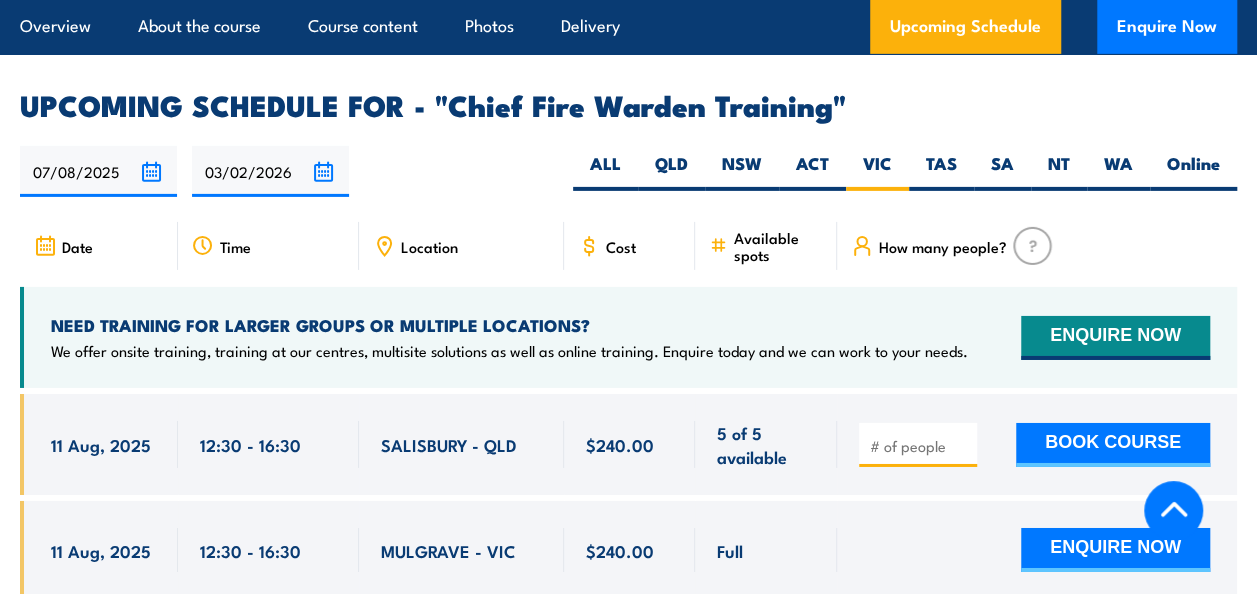 scroll, scrollTop: 3284, scrollLeft: 0, axis: vertical 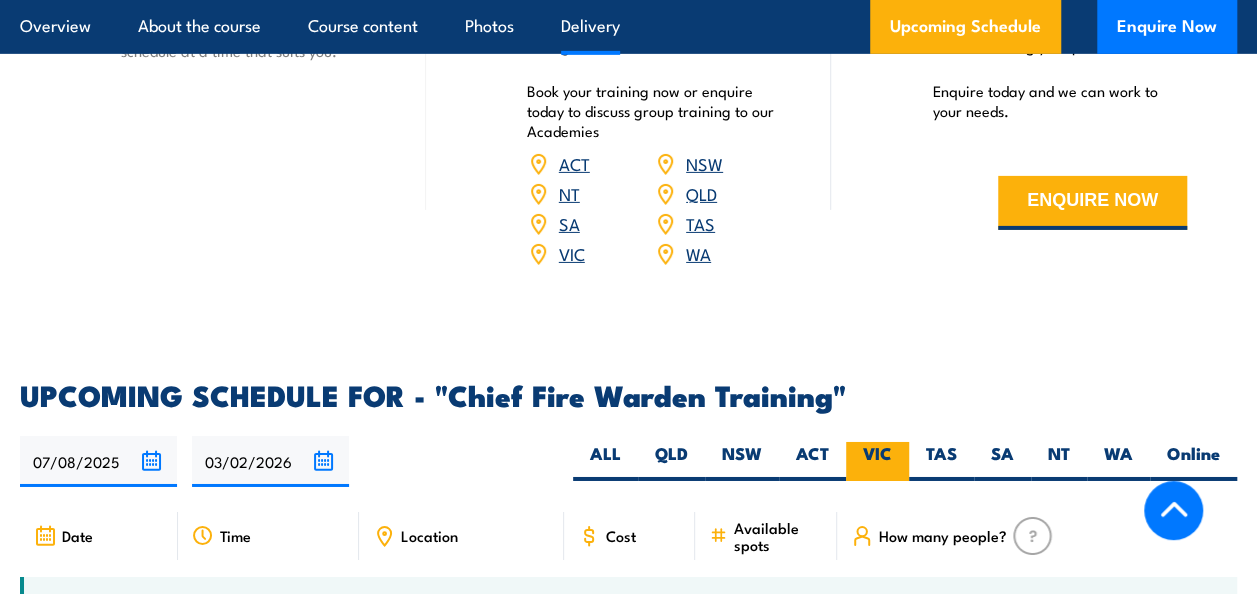 click on "VIC" at bounding box center [877, 461] 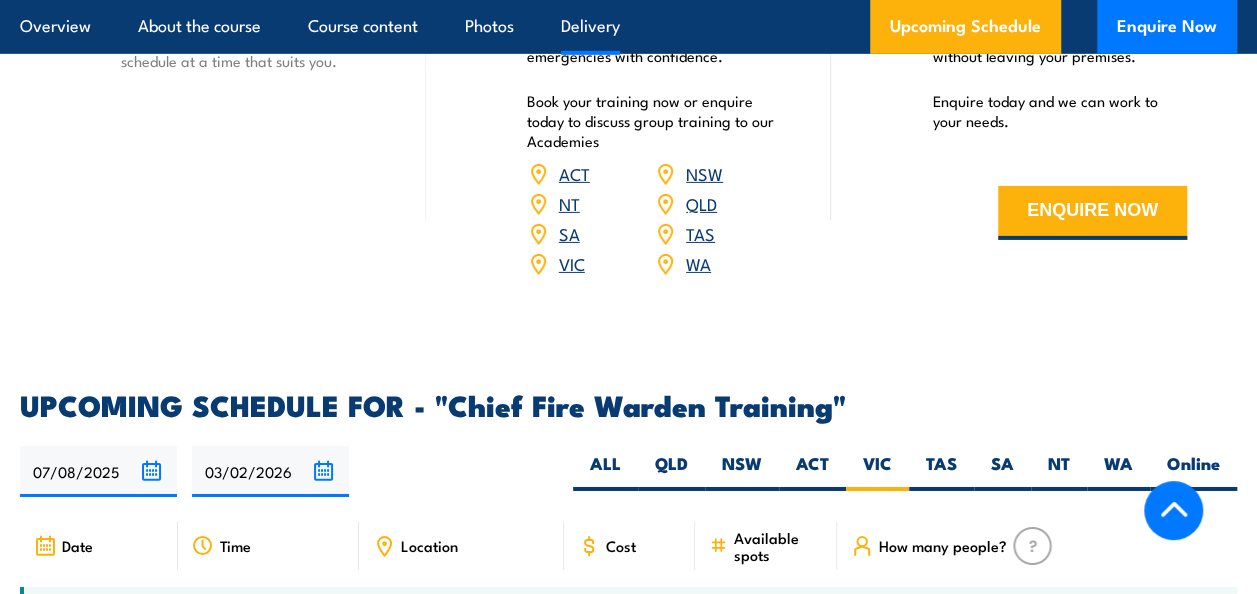 scroll, scrollTop: 3284, scrollLeft: 0, axis: vertical 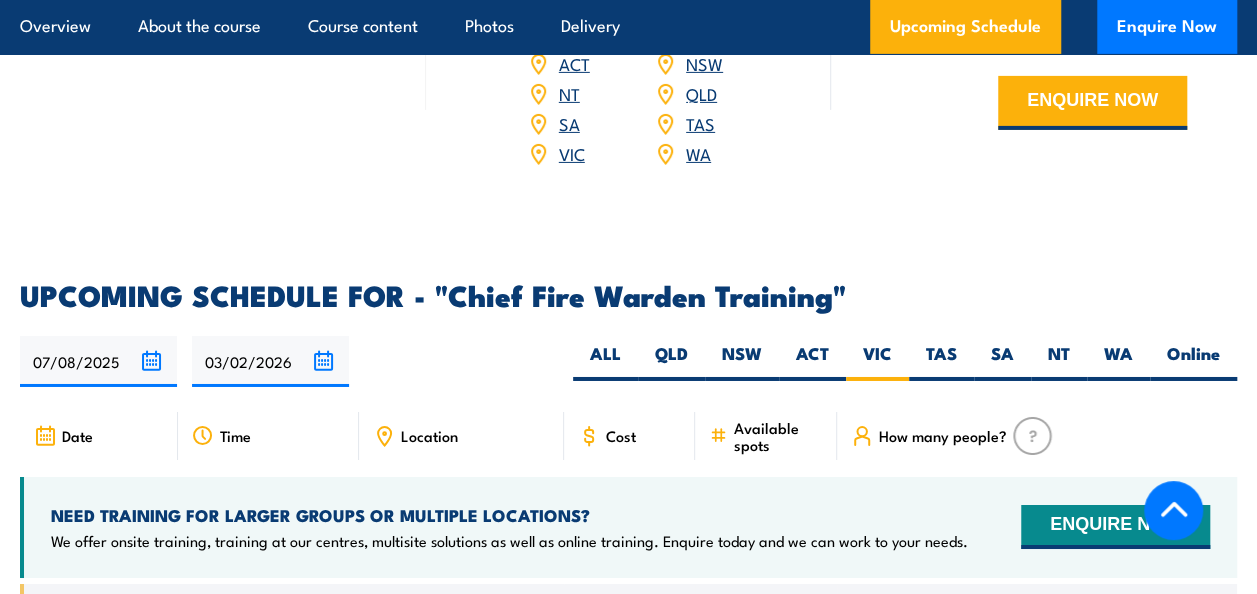 click at bounding box center [1032, 436] 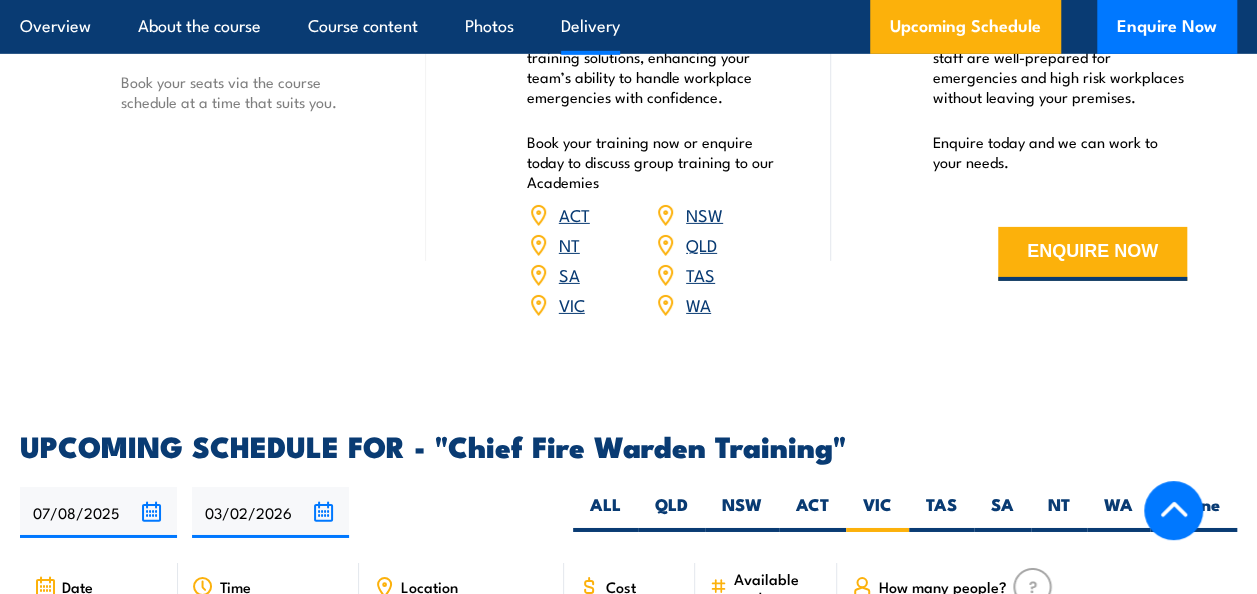 scroll, scrollTop: 2884, scrollLeft: 0, axis: vertical 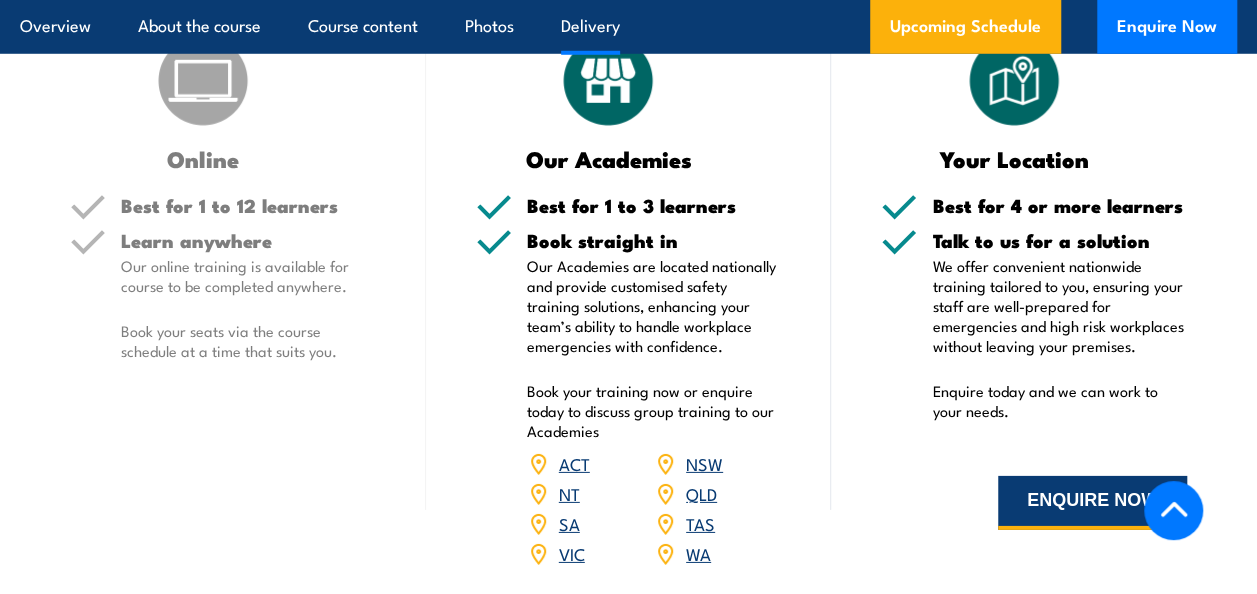click on "ENQUIRE NOW" at bounding box center [1092, 503] 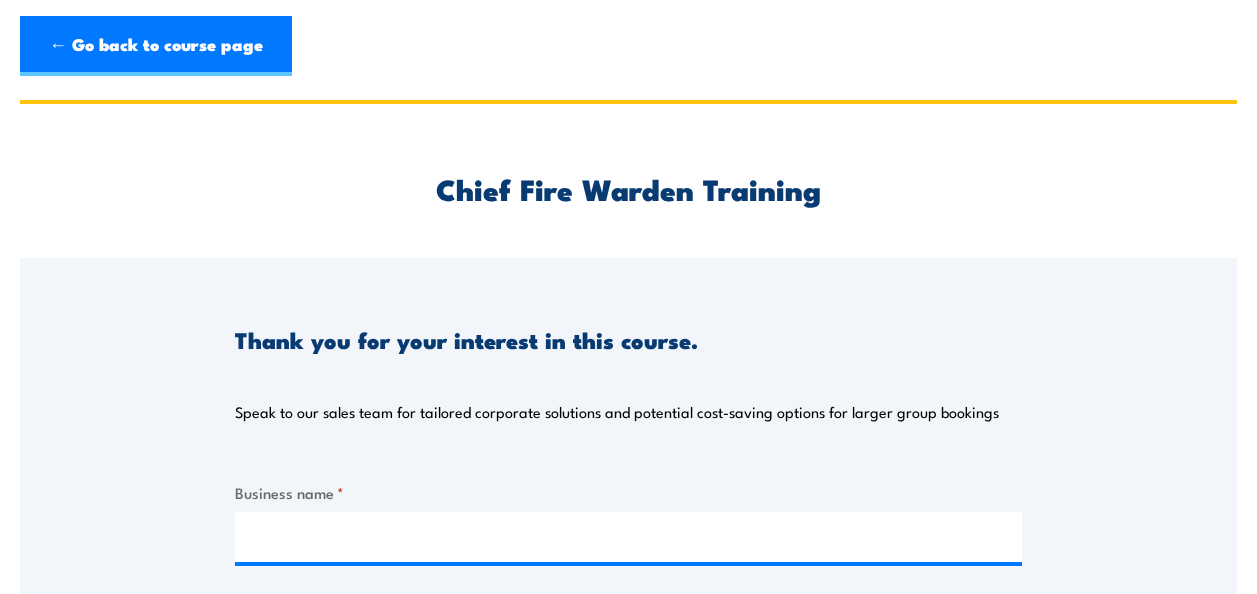 scroll, scrollTop: 0, scrollLeft: 0, axis: both 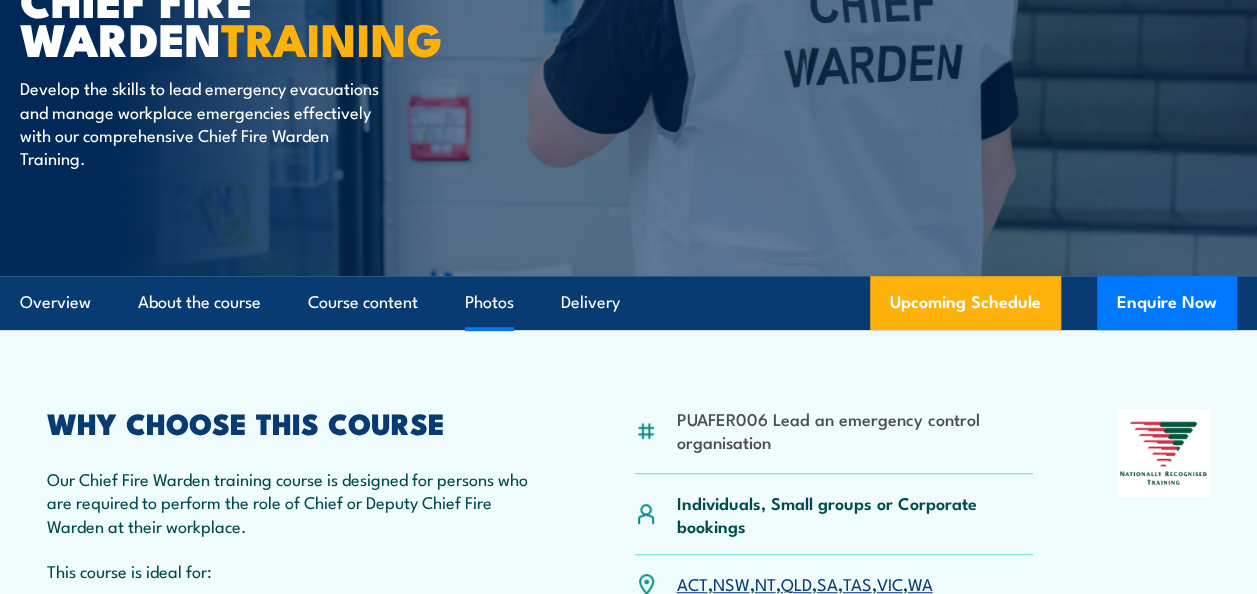 click on "Photos" at bounding box center (489, 302) 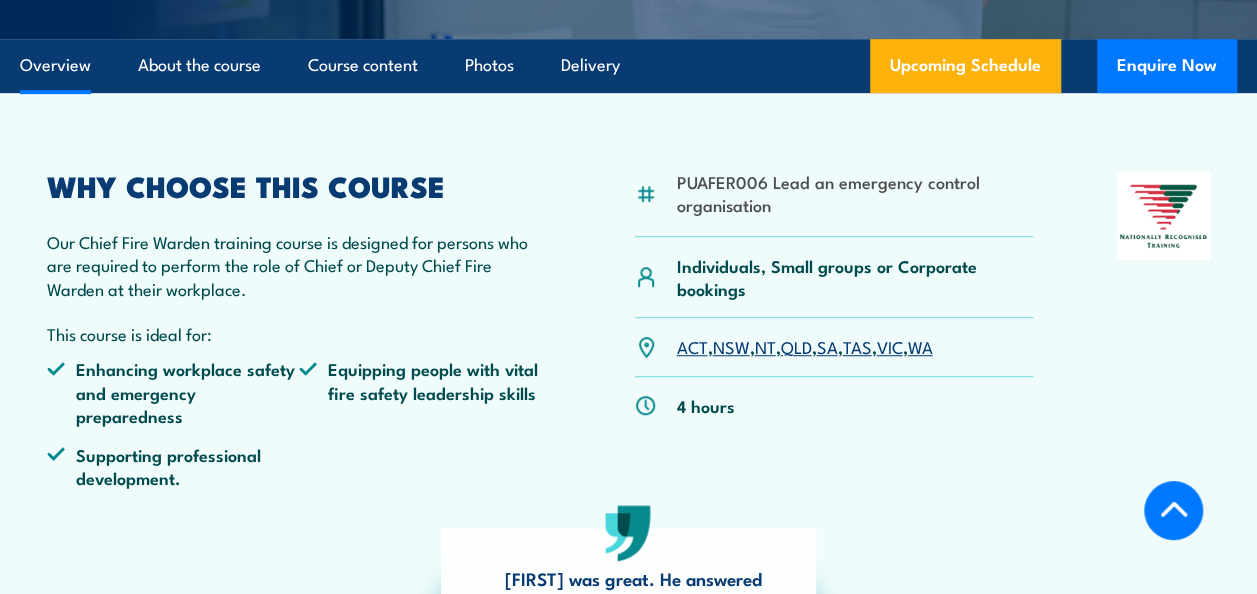 scroll, scrollTop: 514, scrollLeft: 0, axis: vertical 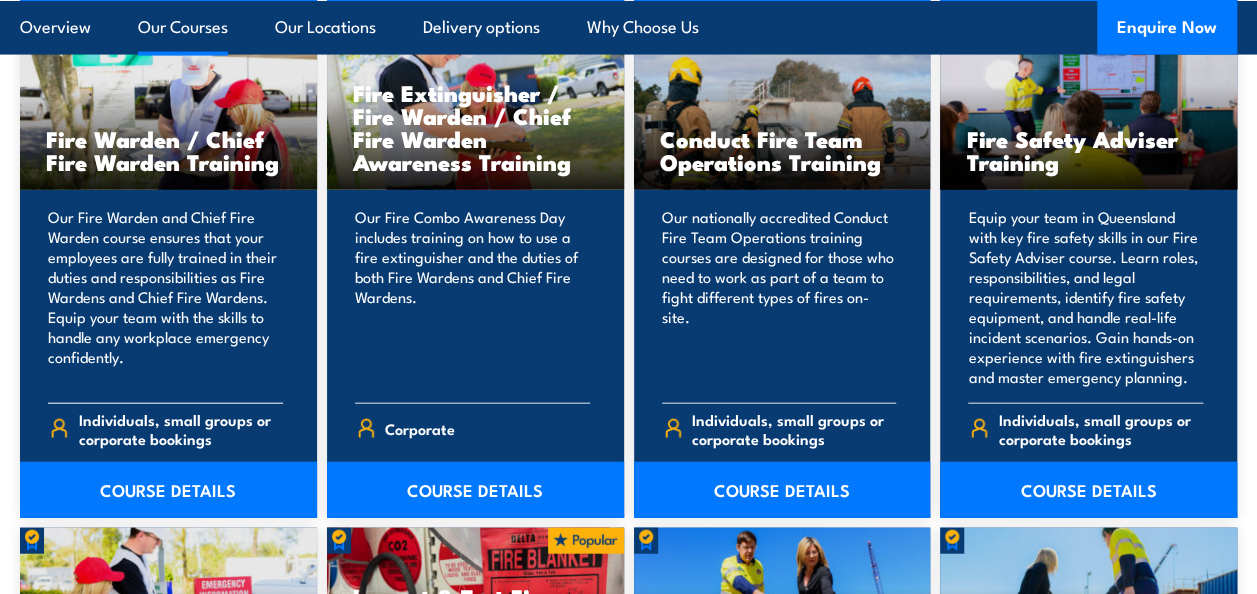 click on "Fire Warden / Chief Fire Warden Training" at bounding box center [168, 150] 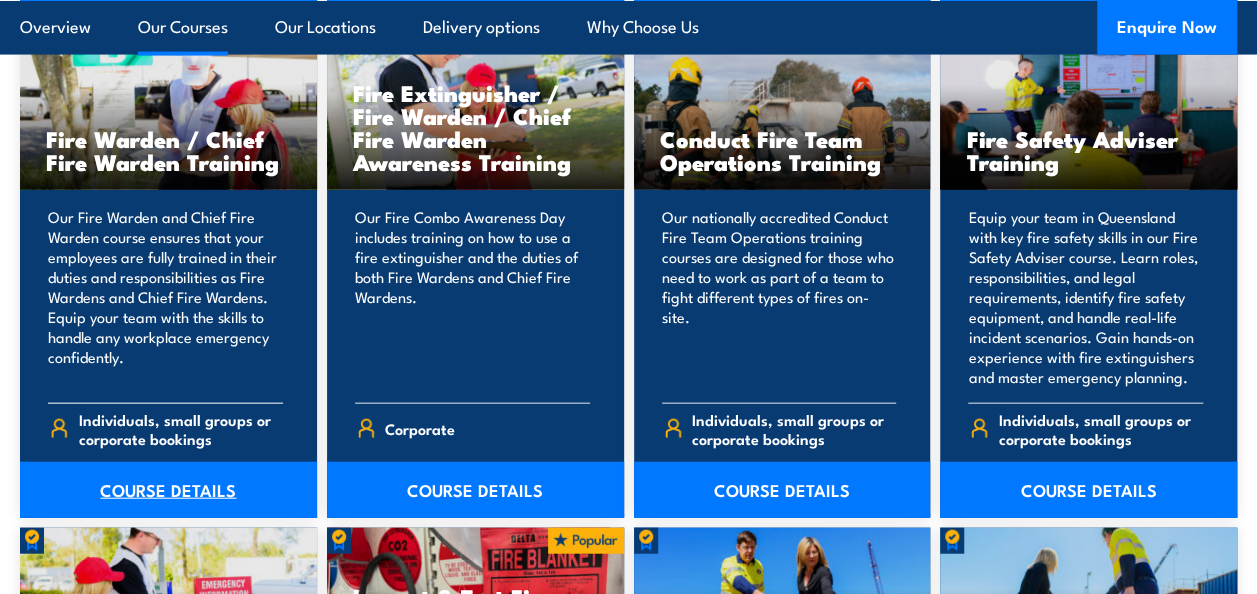 click on "COURSE DETAILS" at bounding box center (168, 490) 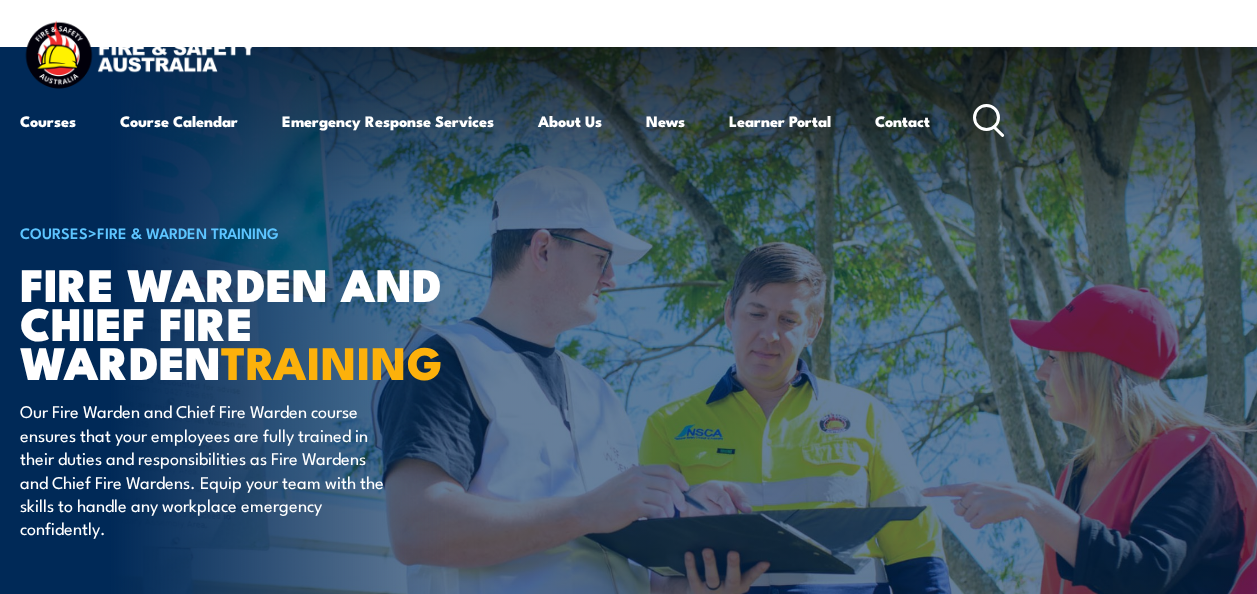 scroll, scrollTop: 0, scrollLeft: 0, axis: both 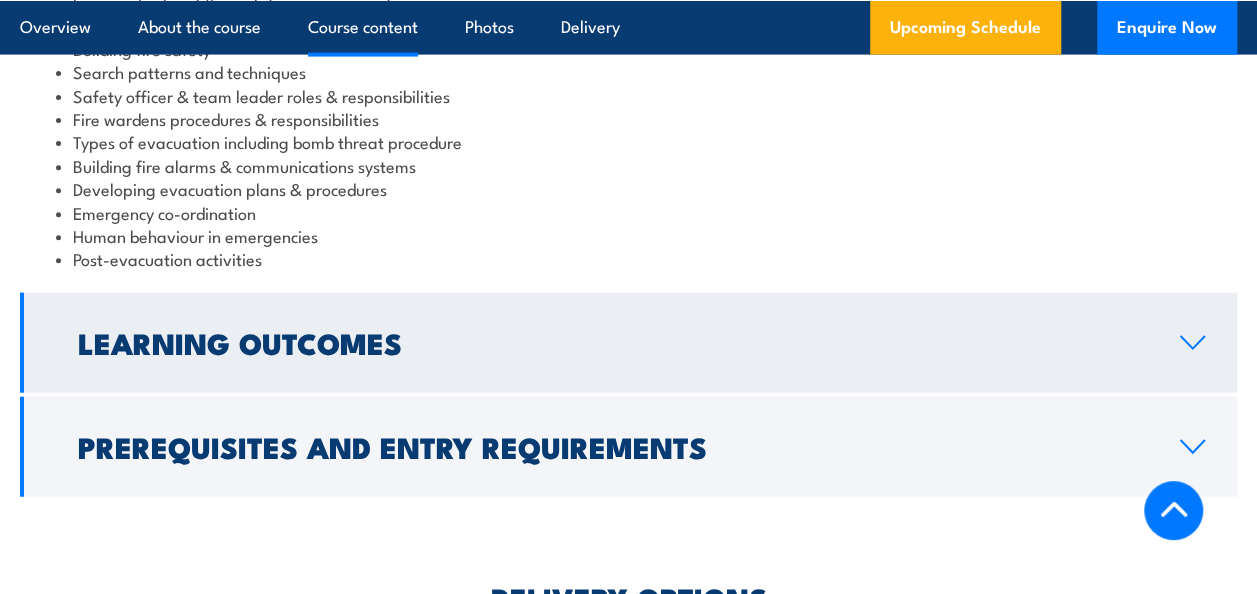 click on "Learning Outcomes" at bounding box center [613, 342] 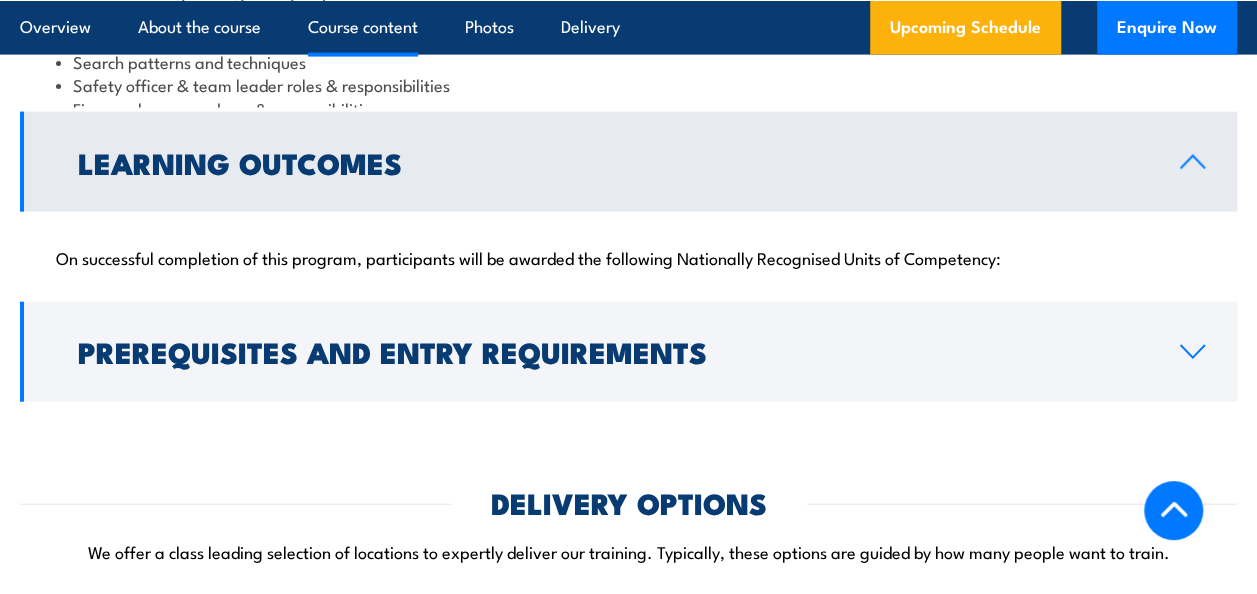 scroll, scrollTop: 2184, scrollLeft: 0, axis: vertical 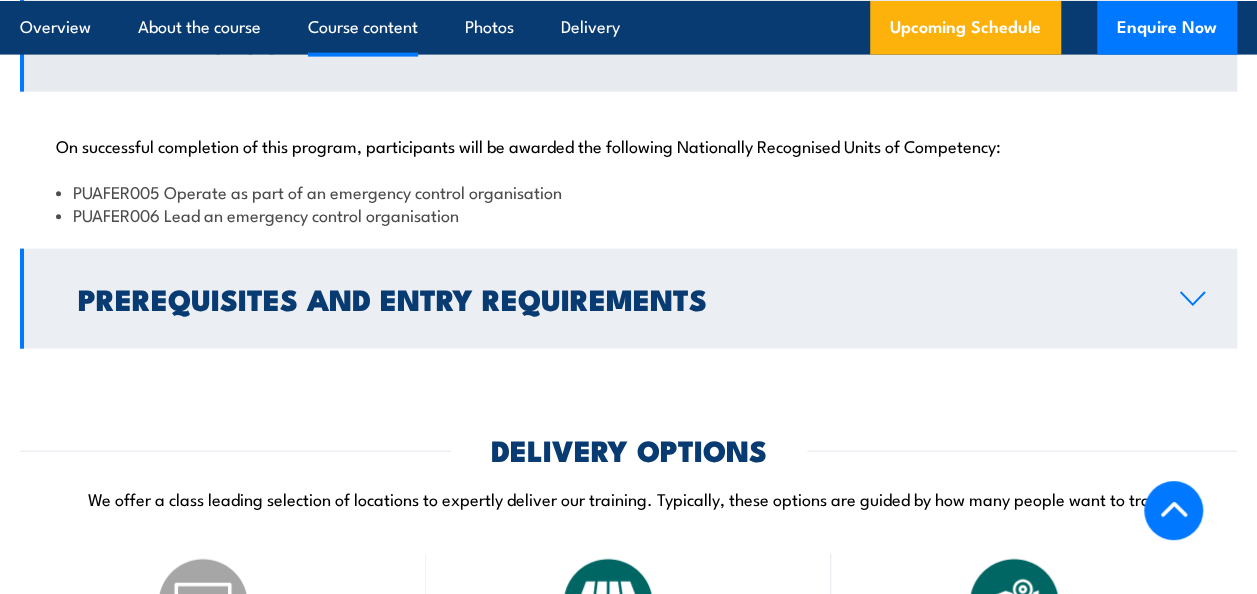 click on "Prerequisites and Entry Requirements" at bounding box center [613, 298] 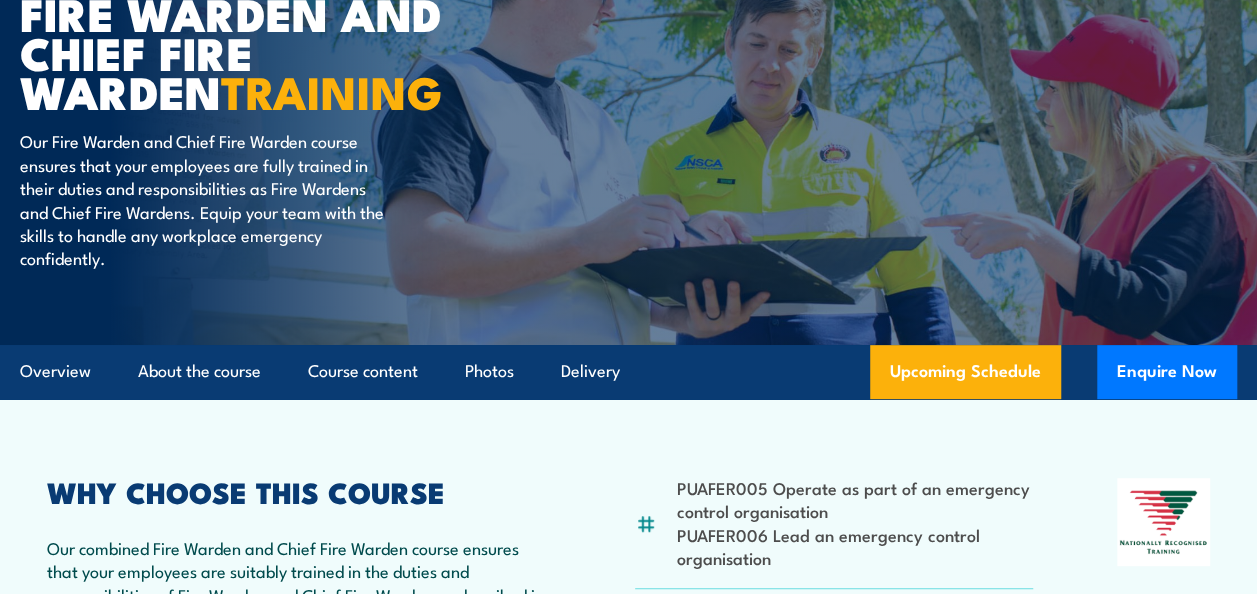 scroll, scrollTop: 484, scrollLeft: 0, axis: vertical 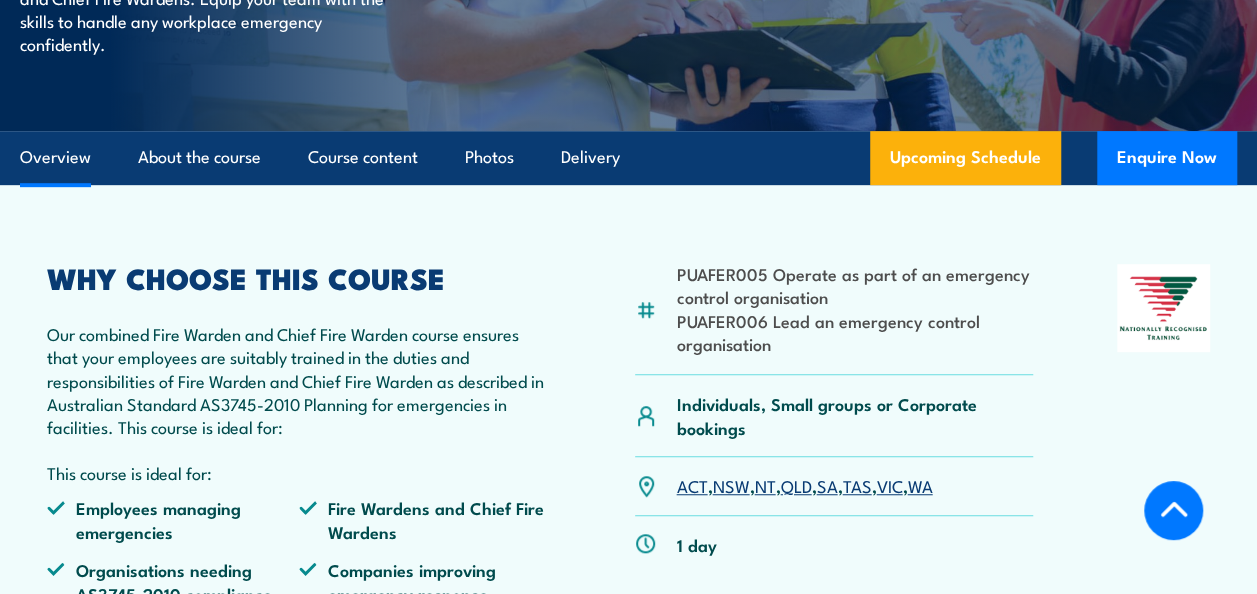 click on "Overview" at bounding box center (55, 157) 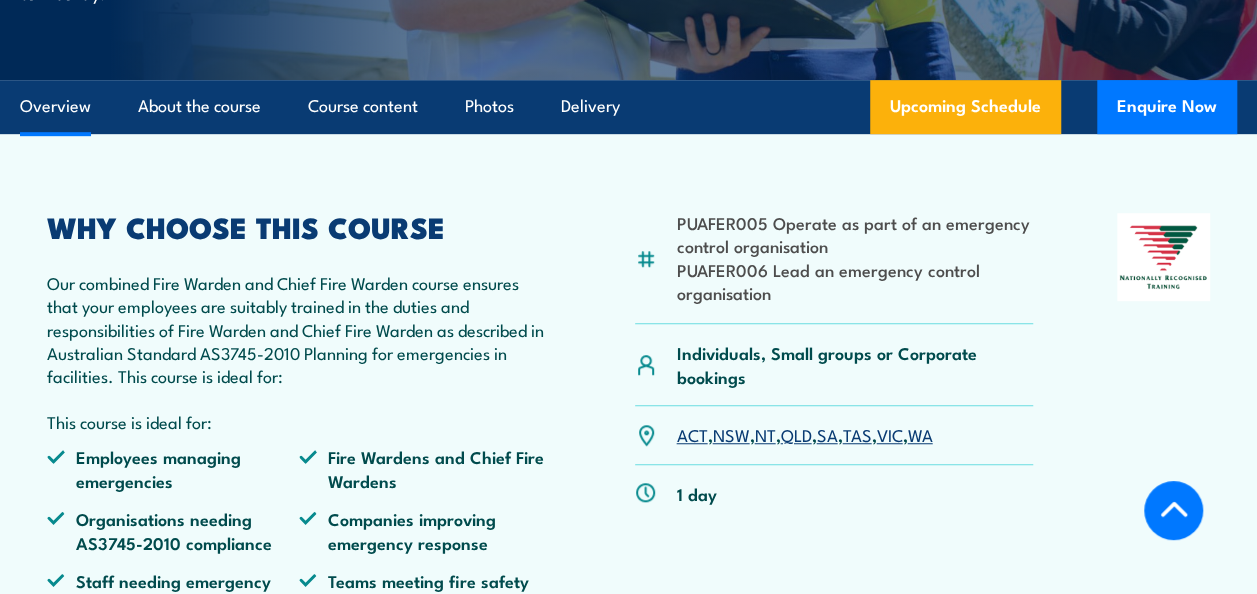 scroll, scrollTop: 544, scrollLeft: 0, axis: vertical 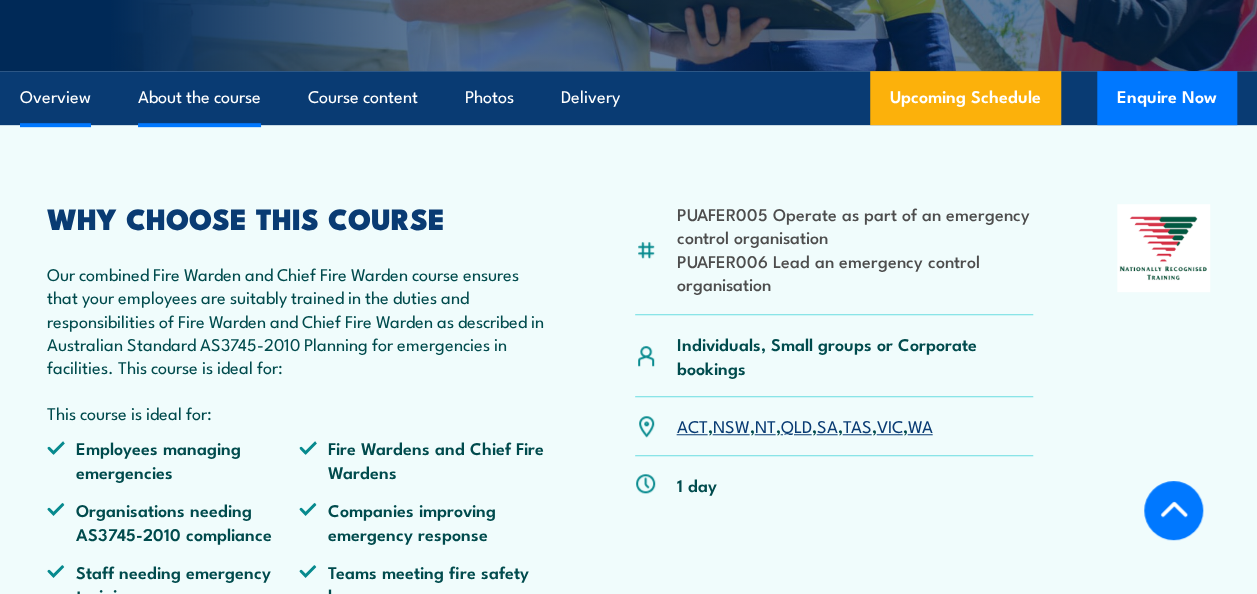 click on "About the course" at bounding box center [199, 97] 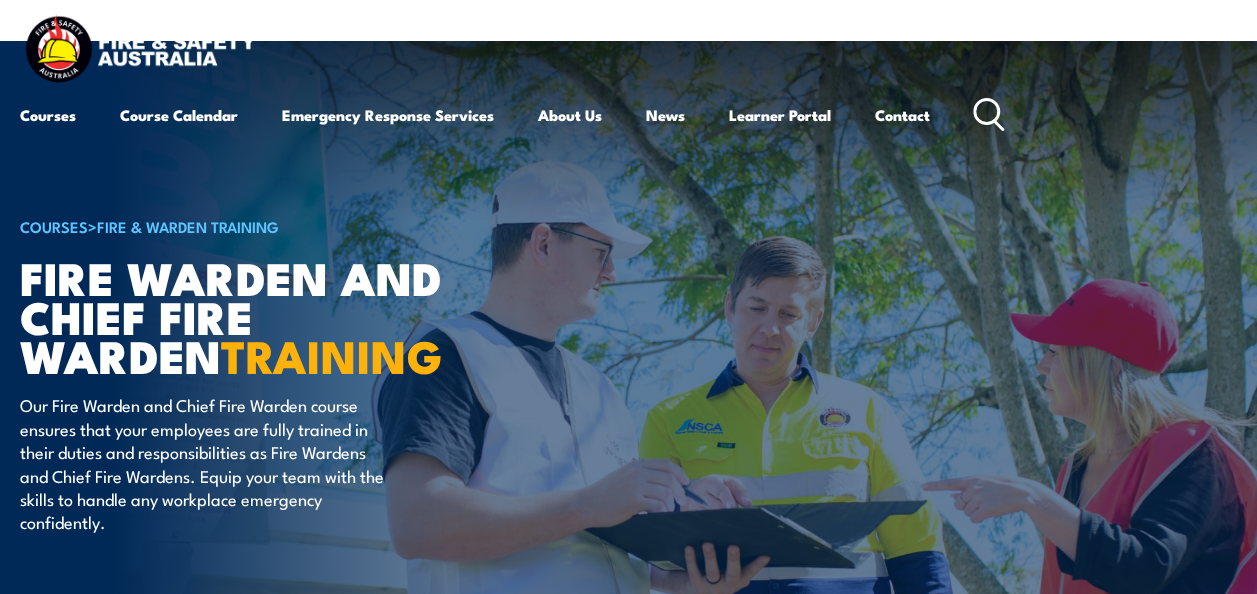 scroll, scrollTop: 0, scrollLeft: 0, axis: both 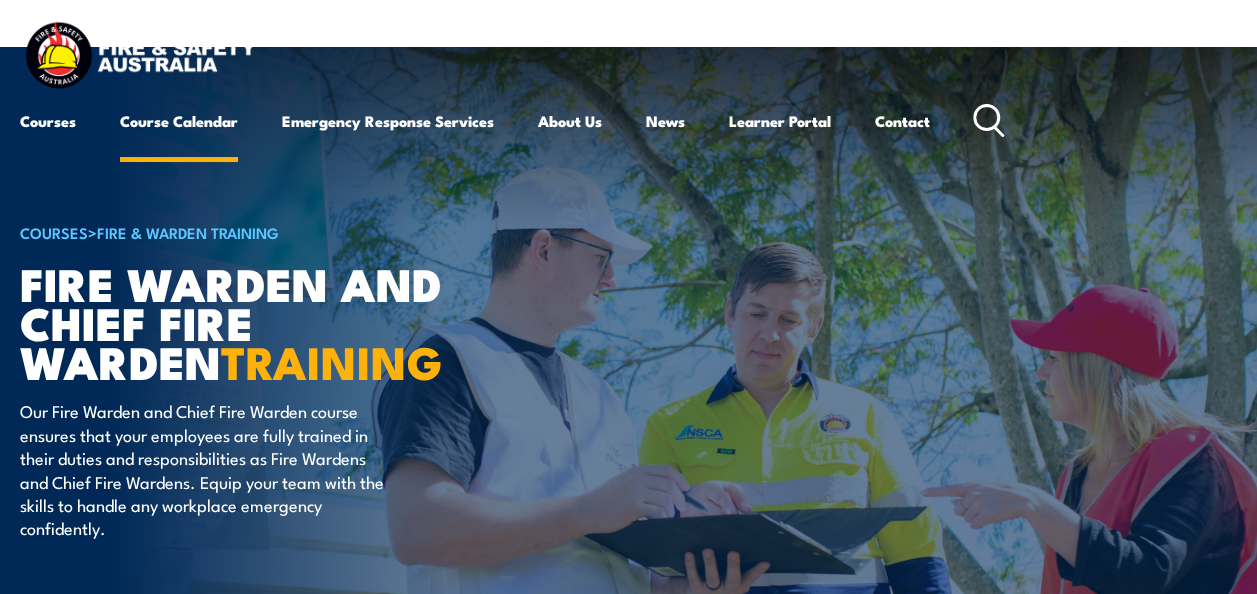 click on "Course Calendar" at bounding box center [179, 121] 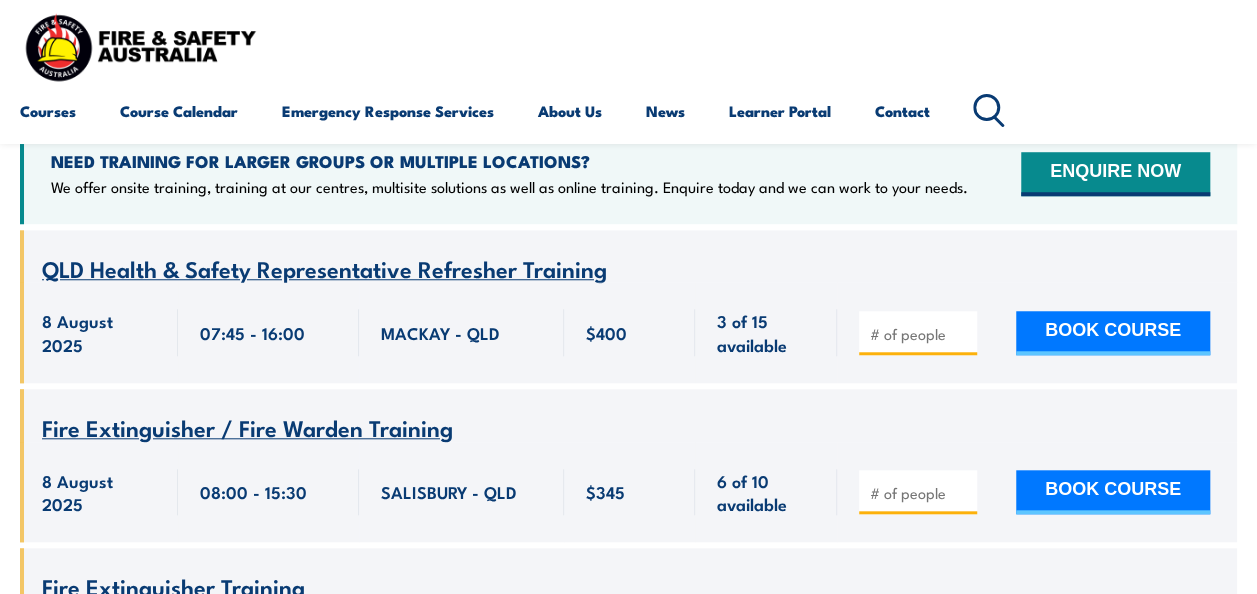 scroll, scrollTop: 700, scrollLeft: 0, axis: vertical 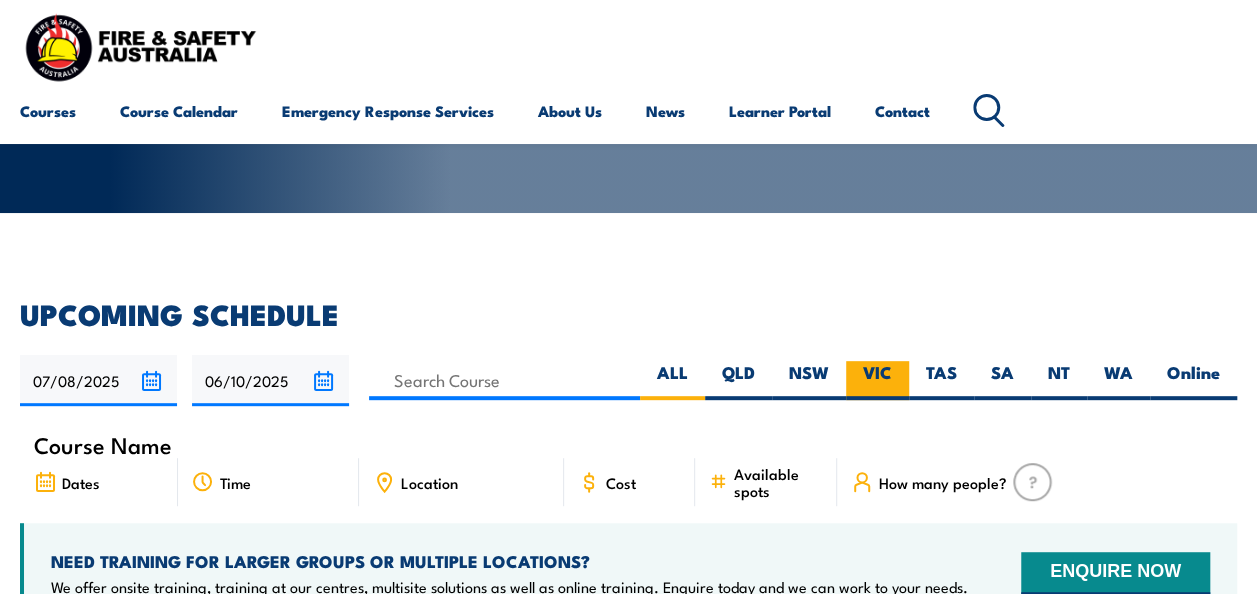 click on "VIC" at bounding box center (877, 380) 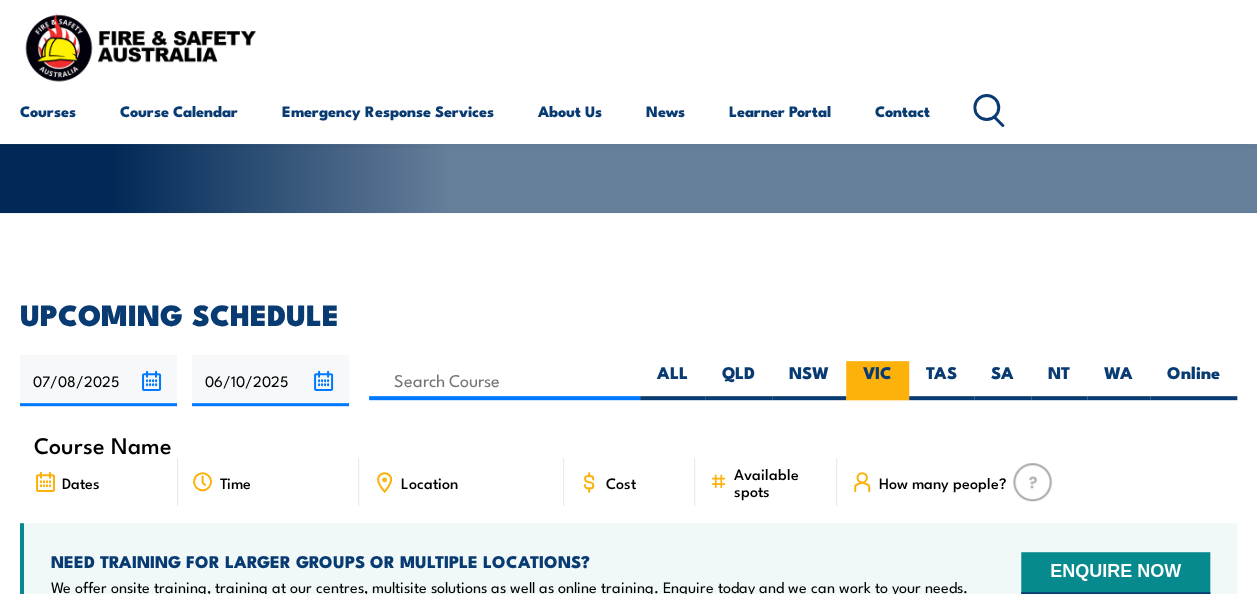 click on "VIC" at bounding box center (877, 380) 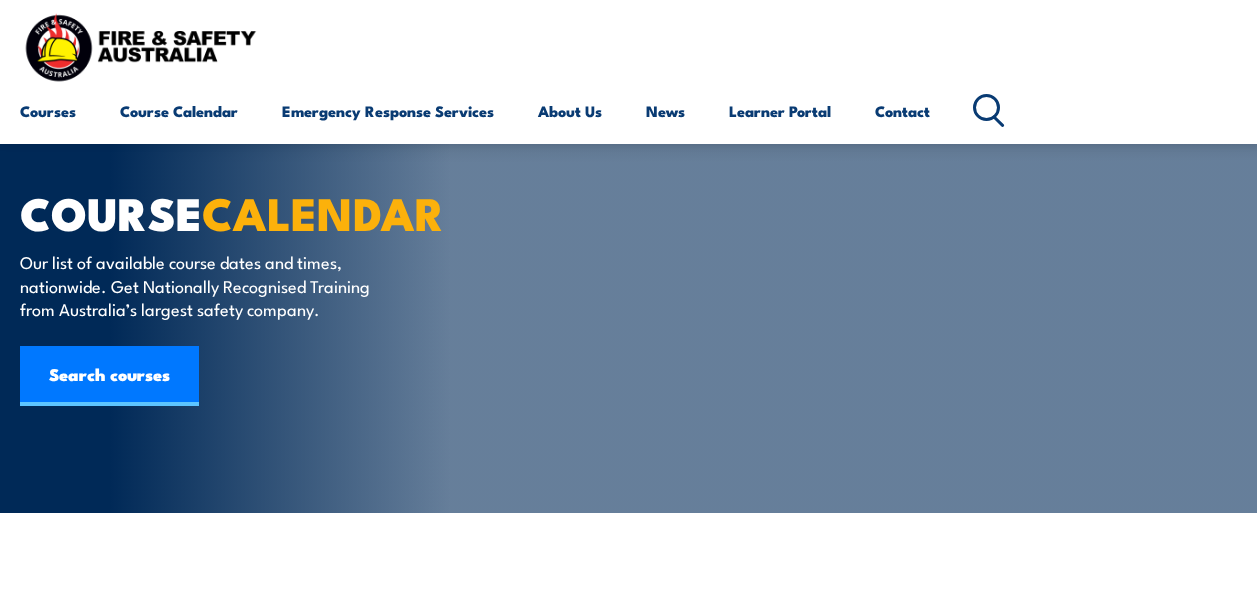 scroll, scrollTop: 600, scrollLeft: 0, axis: vertical 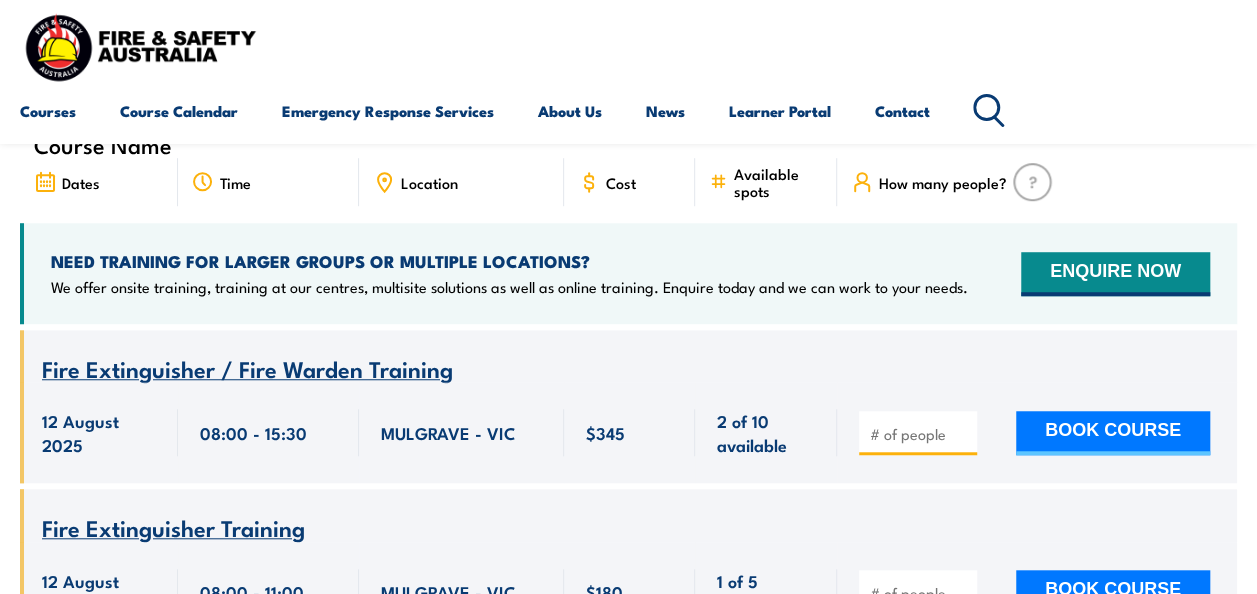 click at bounding box center (1032, 182) 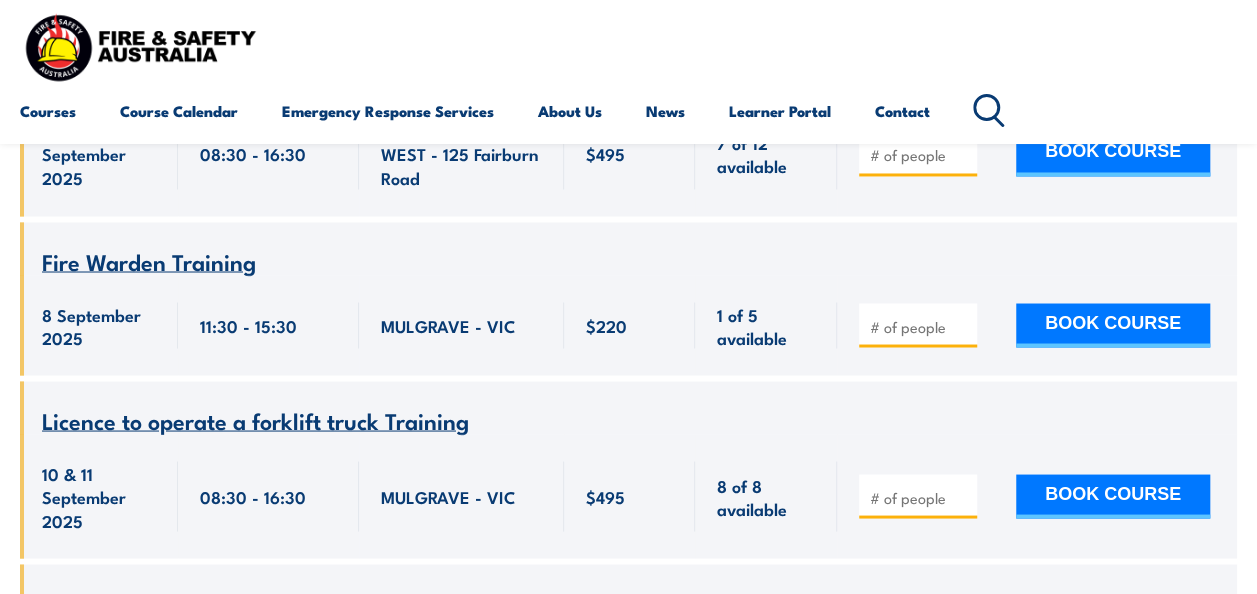 scroll, scrollTop: 5700, scrollLeft: 0, axis: vertical 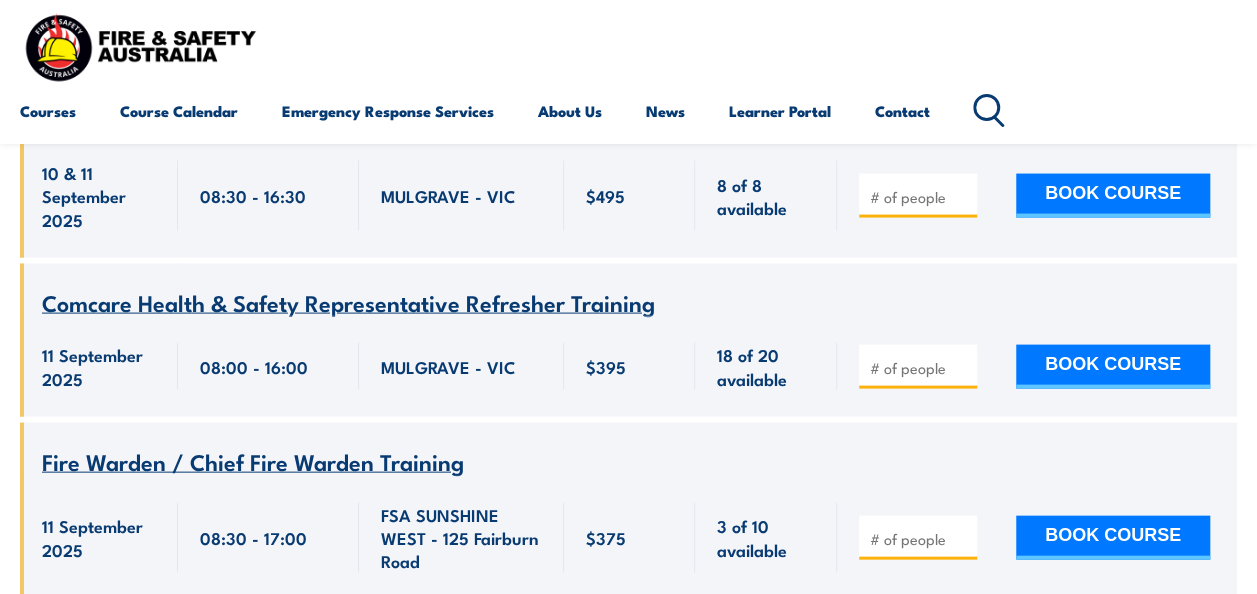 click on "Fire Warden / Chief Fire Warden Training" at bounding box center (253, 461) 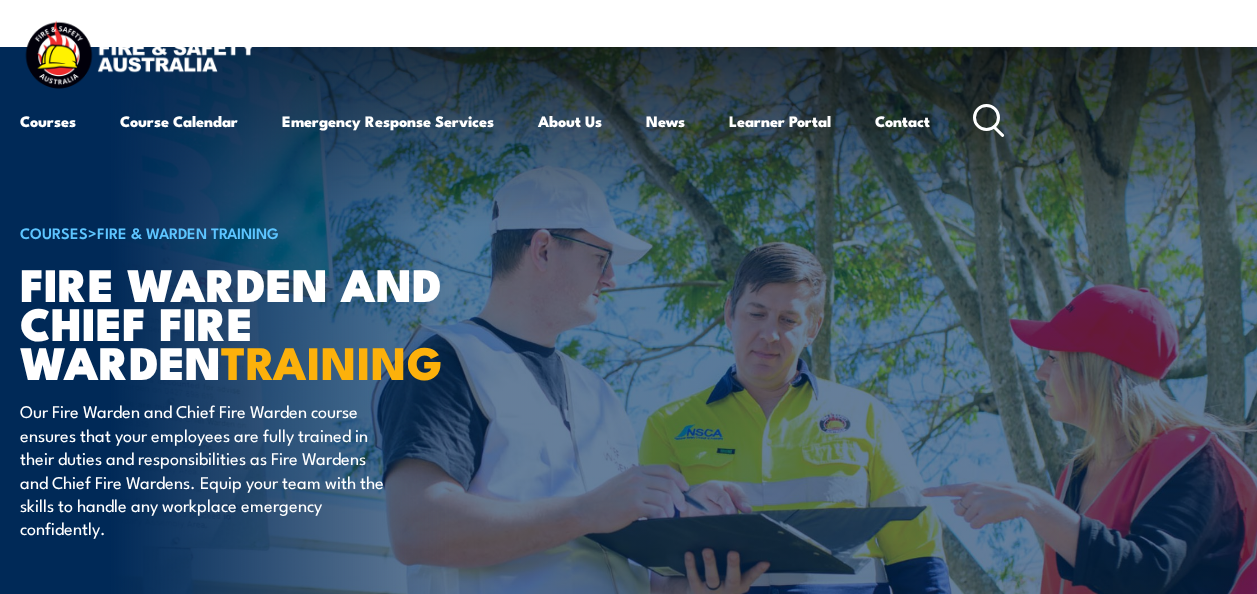 scroll, scrollTop: 0, scrollLeft: 0, axis: both 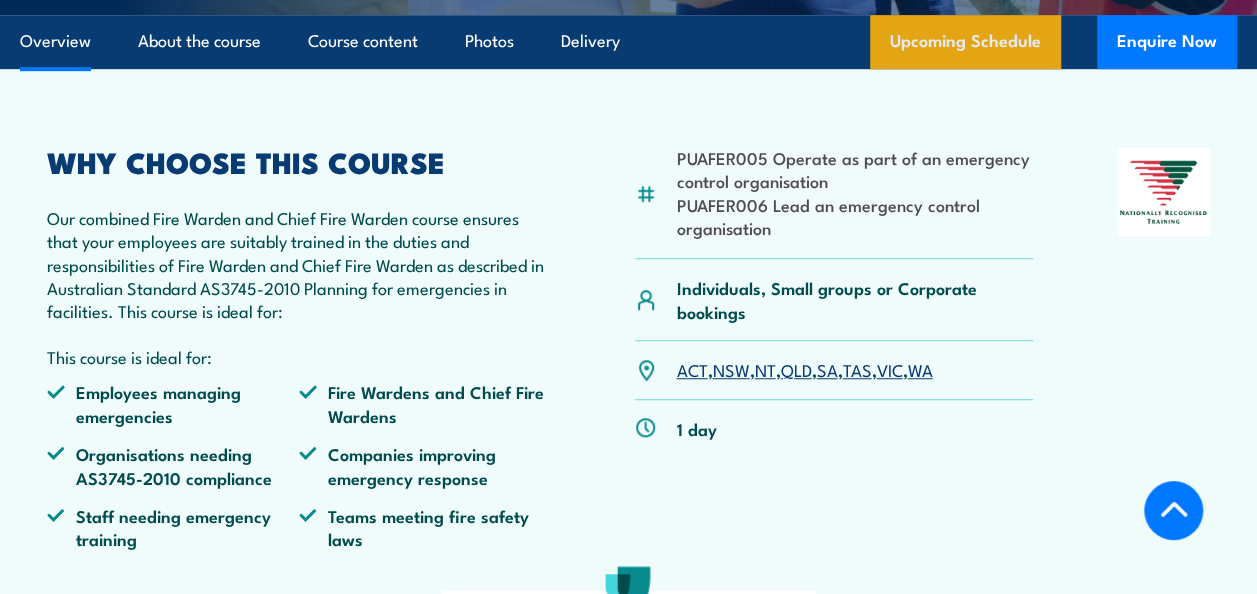 click on "Upcoming Schedule" at bounding box center [965, 42] 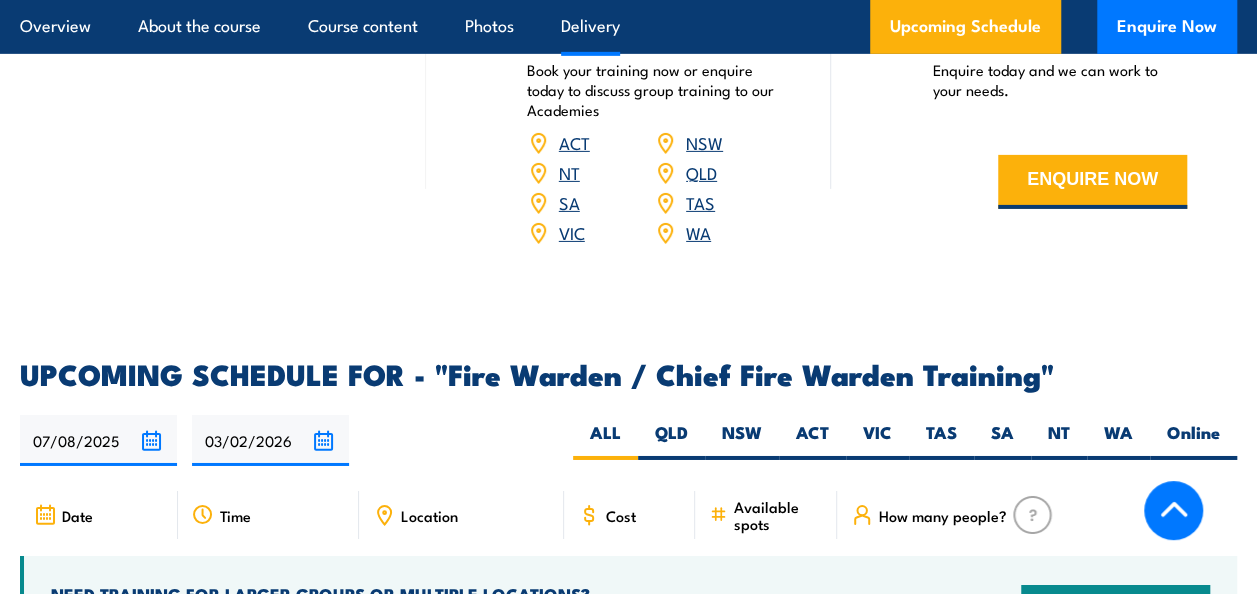scroll, scrollTop: 3052, scrollLeft: 0, axis: vertical 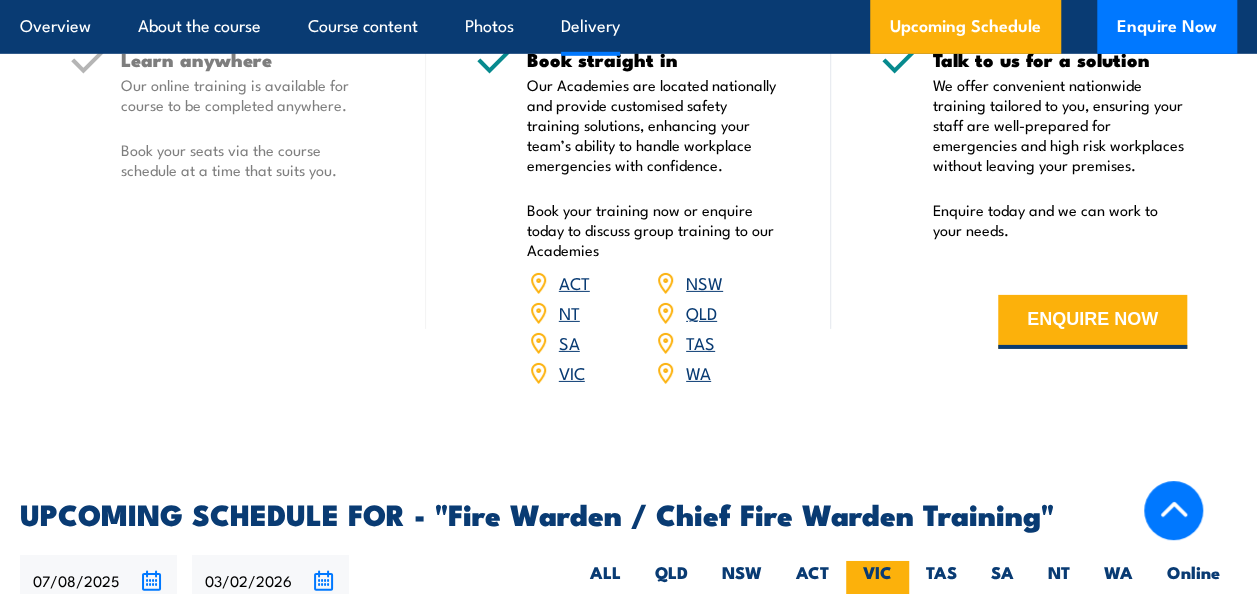click on "VIC" at bounding box center [877, 580] 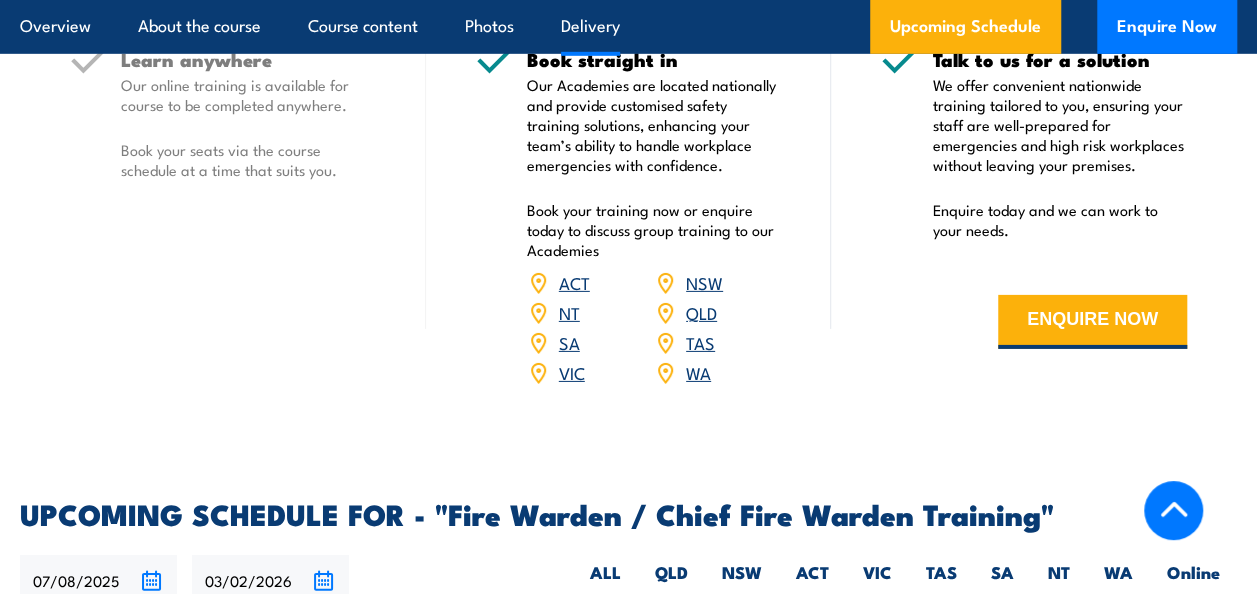 scroll, scrollTop: 3452, scrollLeft: 0, axis: vertical 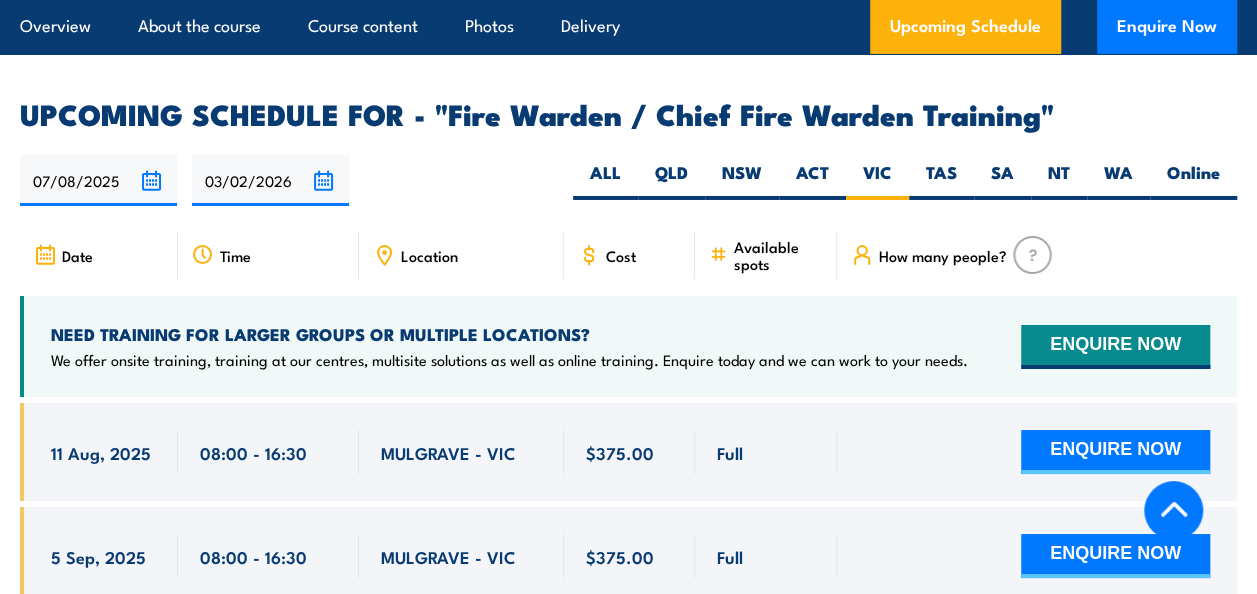 click at bounding box center [1032, 255] 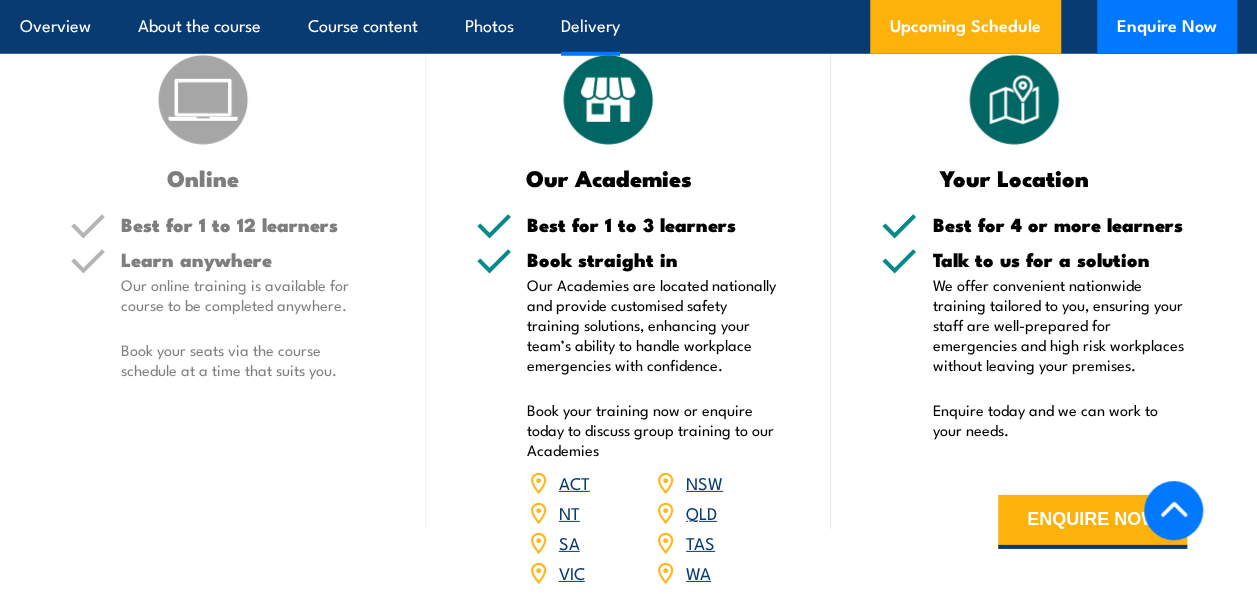 scroll, scrollTop: 2741, scrollLeft: 0, axis: vertical 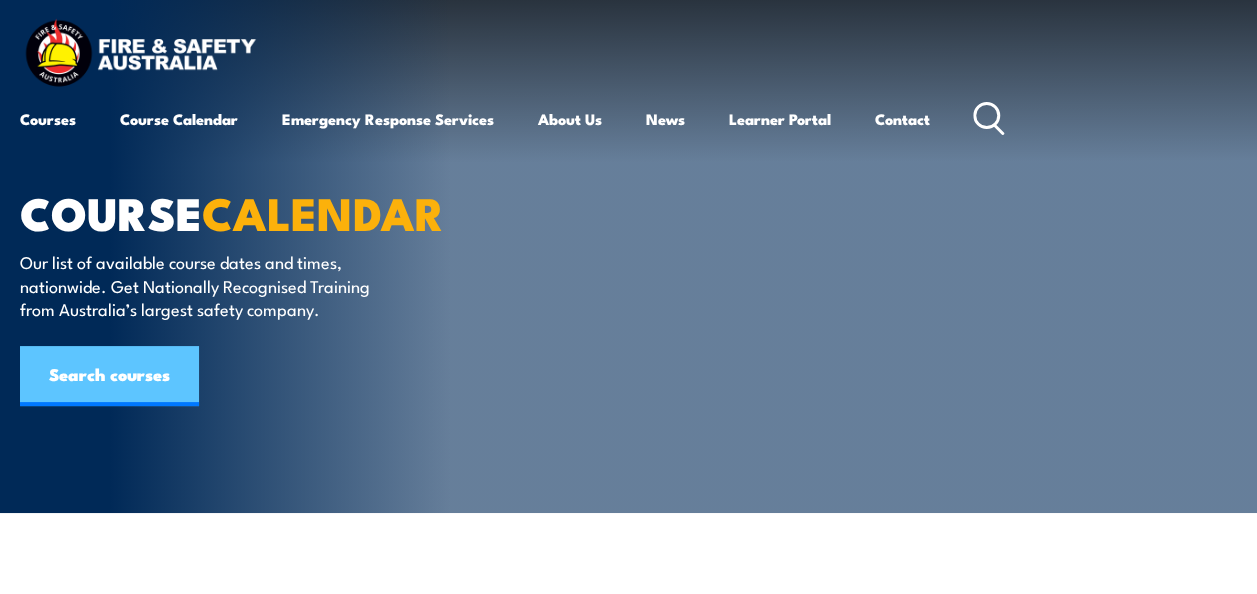 click on "Search courses" at bounding box center (109, 376) 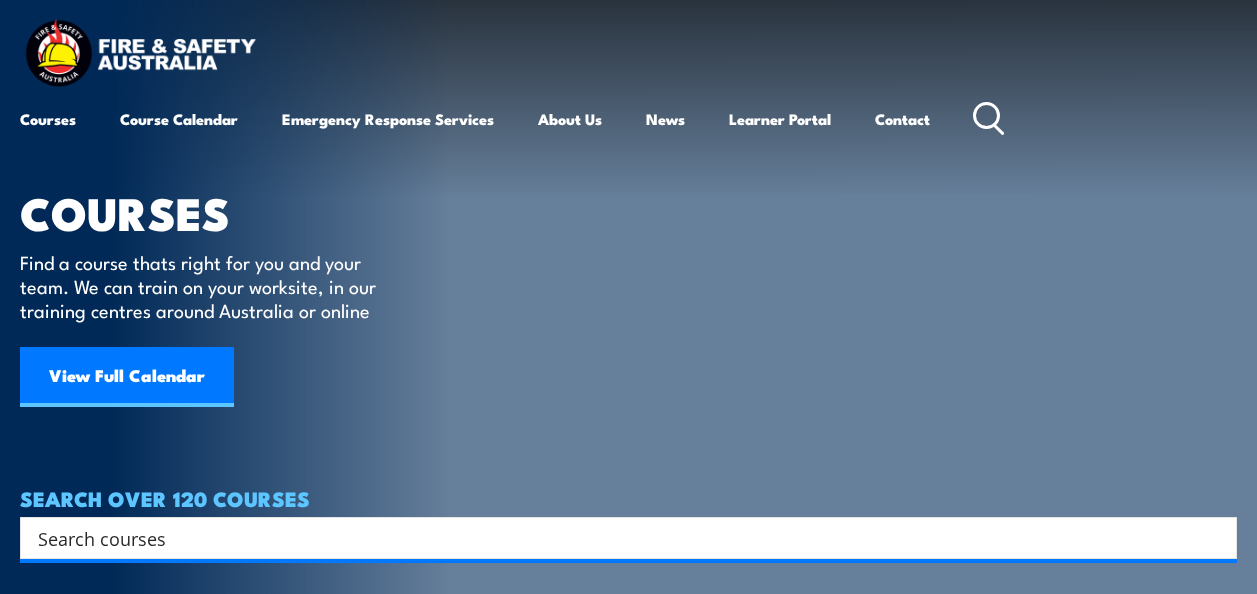 scroll, scrollTop: 0, scrollLeft: 0, axis: both 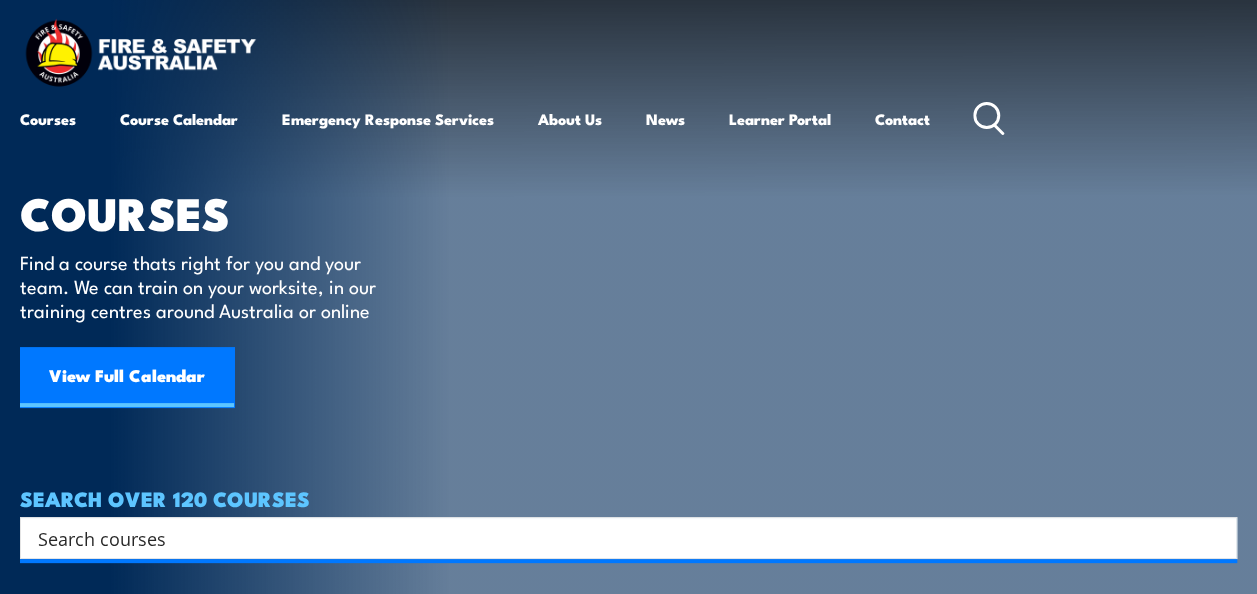 click on "Search" at bounding box center [628, 538] 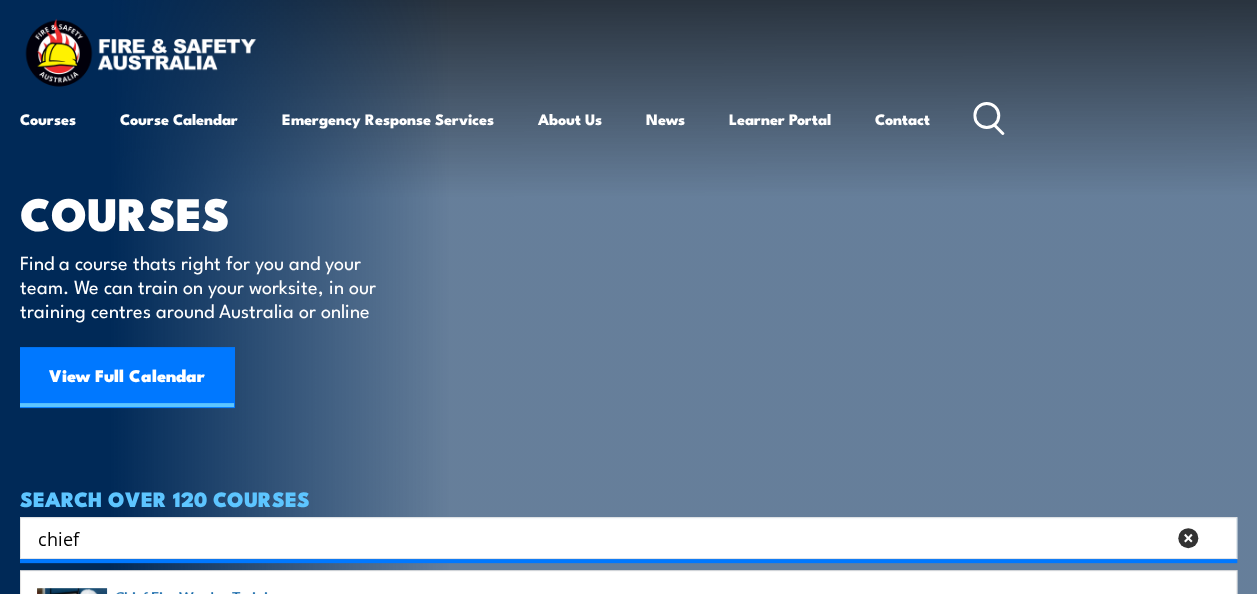 type on "chief" 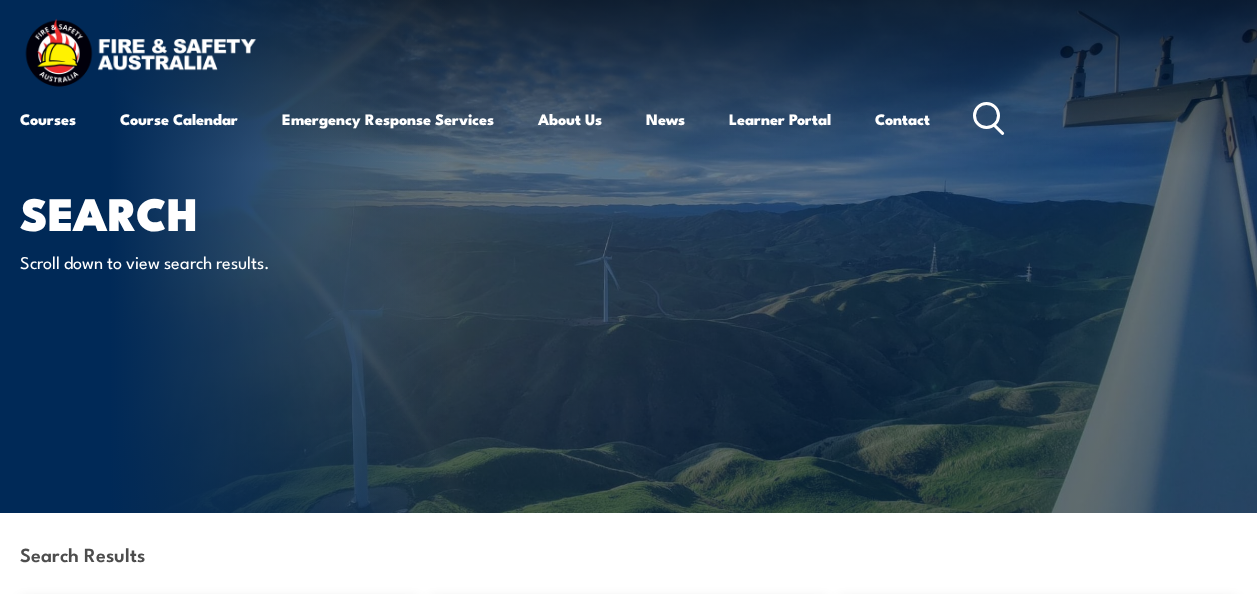 scroll, scrollTop: 0, scrollLeft: 0, axis: both 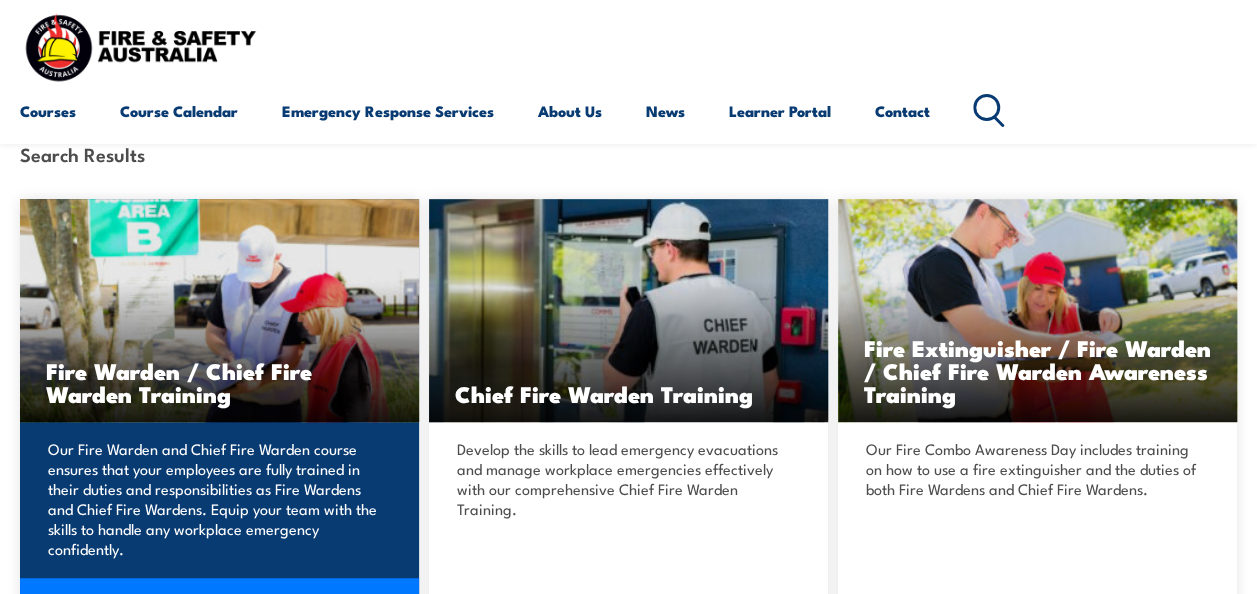 click on "Fire Warden / Chief Fire Warden Training" at bounding box center (219, 382) 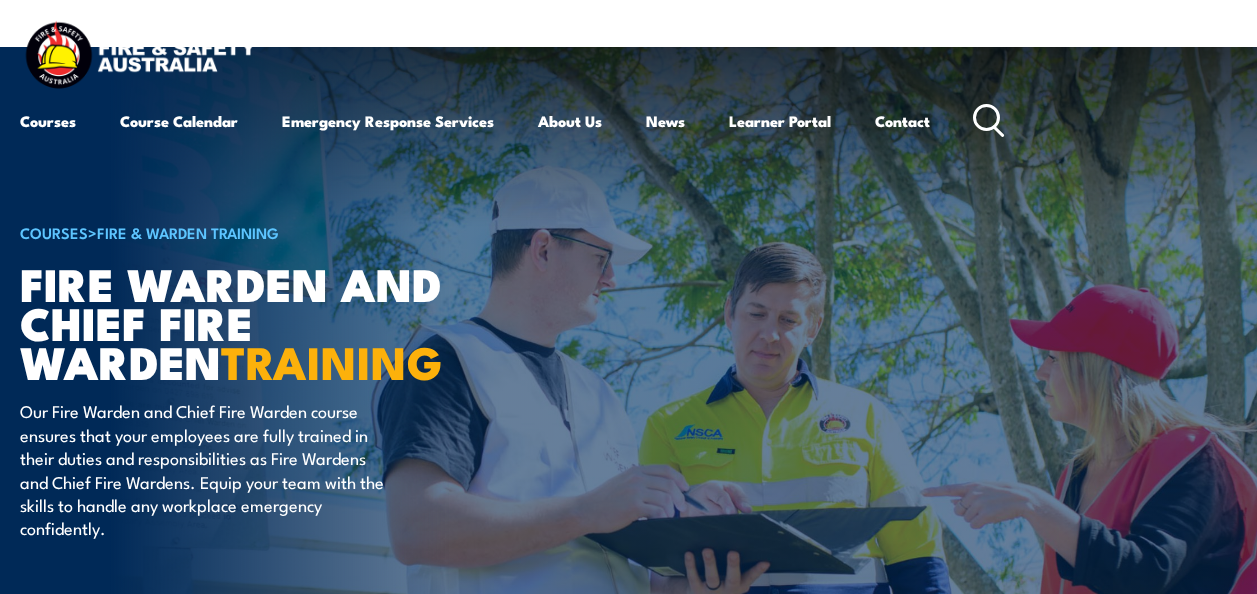 scroll, scrollTop: 0, scrollLeft: 0, axis: both 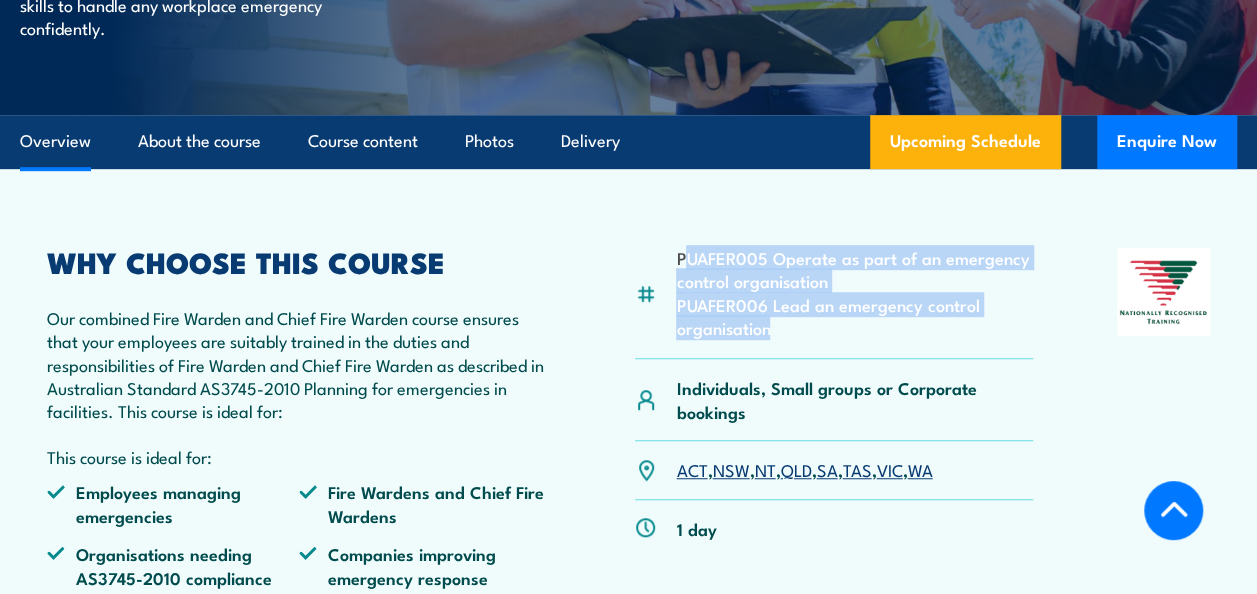 drag, startPoint x: 797, startPoint y: 327, endPoint x: 682, endPoint y: 254, distance: 136.21307 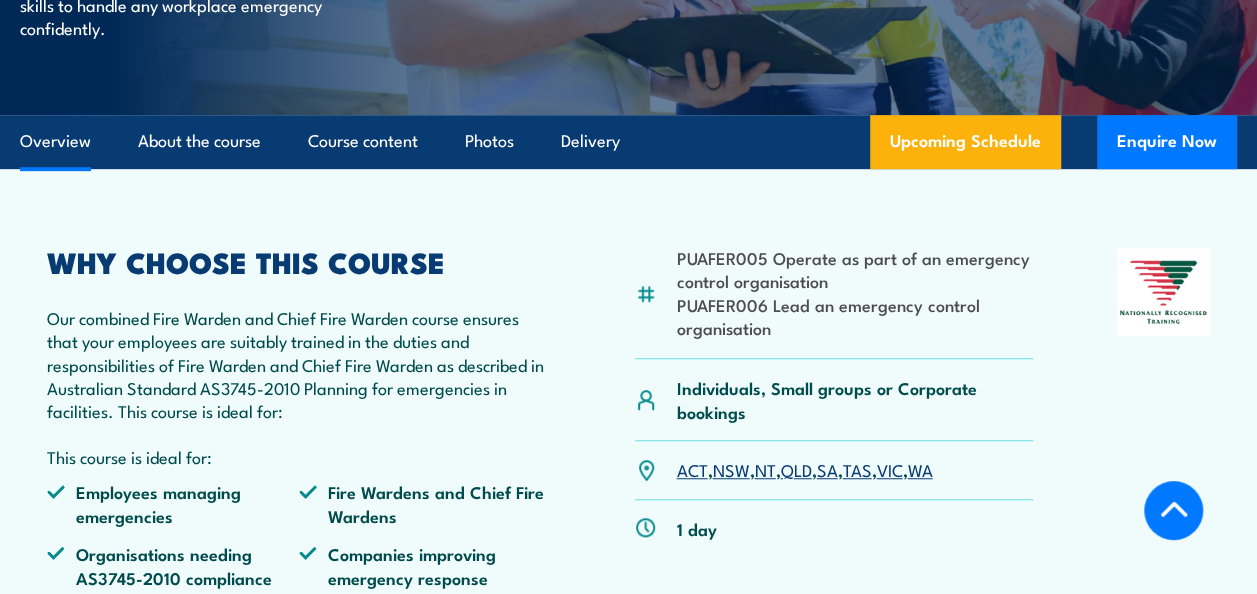 click on "PUAFER005 Operate as part of an emergency control organisation
PUAFER006 Lead an emergency control organisation
Individuals, Small groups or Corporate bookings
1 day" at bounding box center (628, 457) 